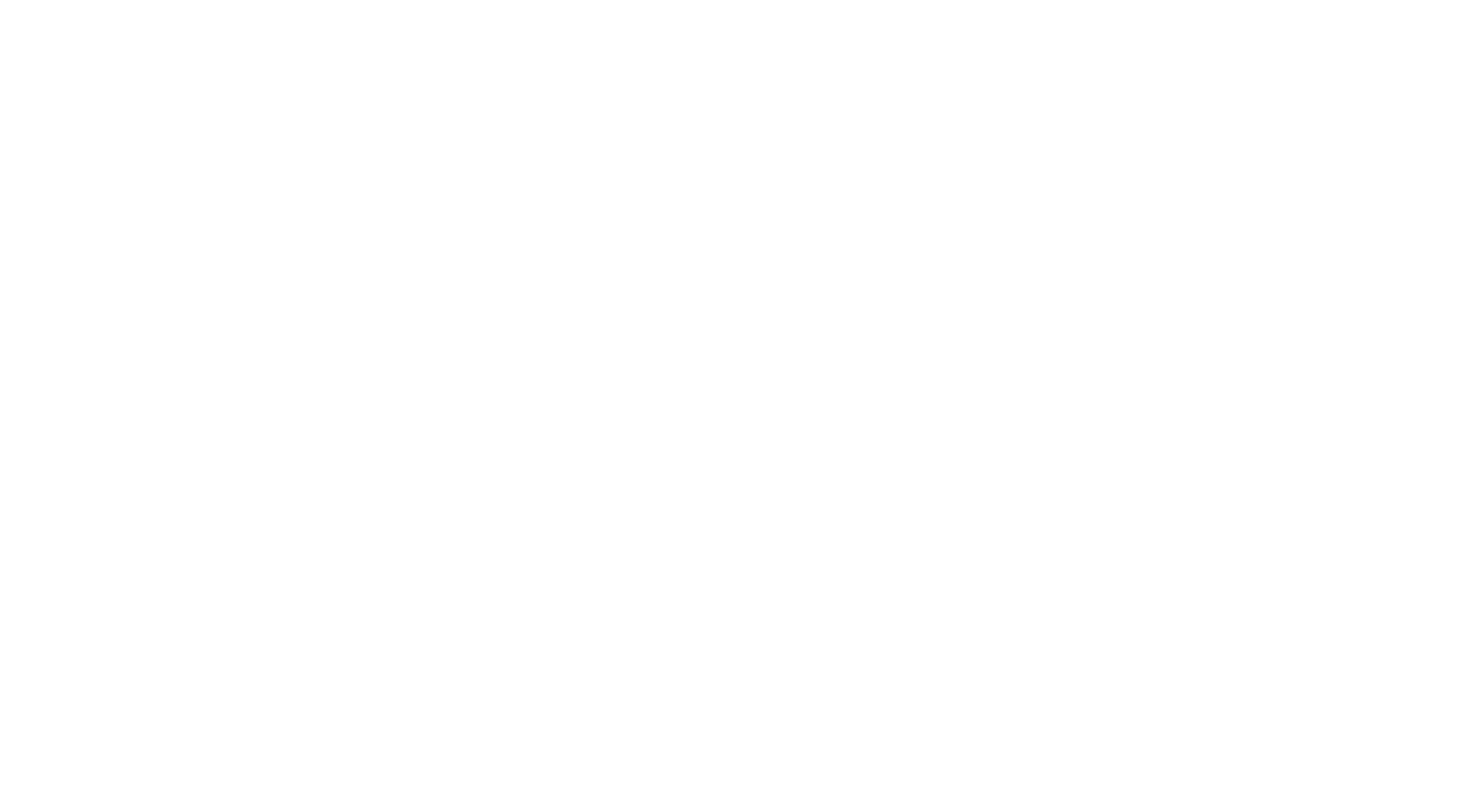 scroll, scrollTop: 0, scrollLeft: 0, axis: both 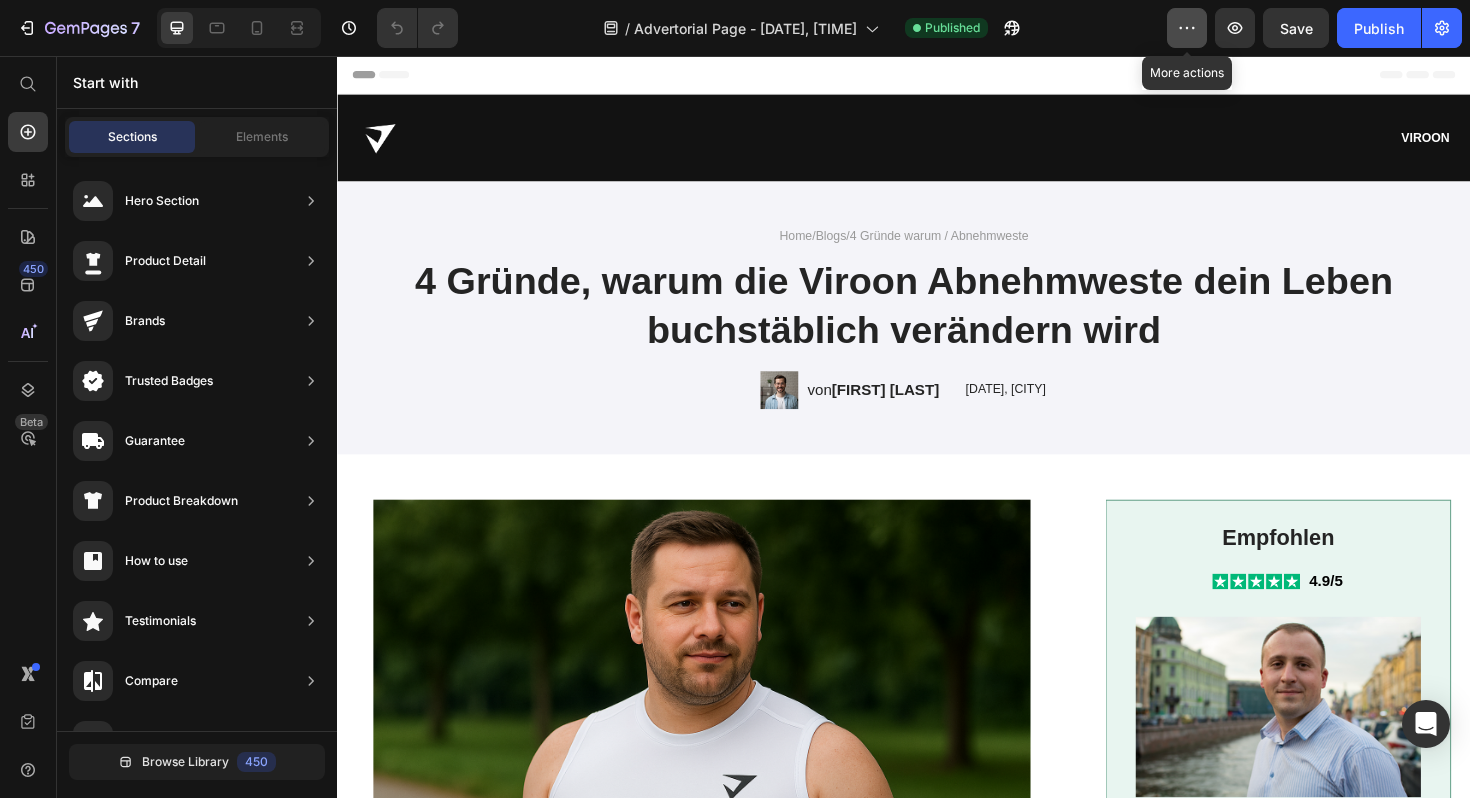 click 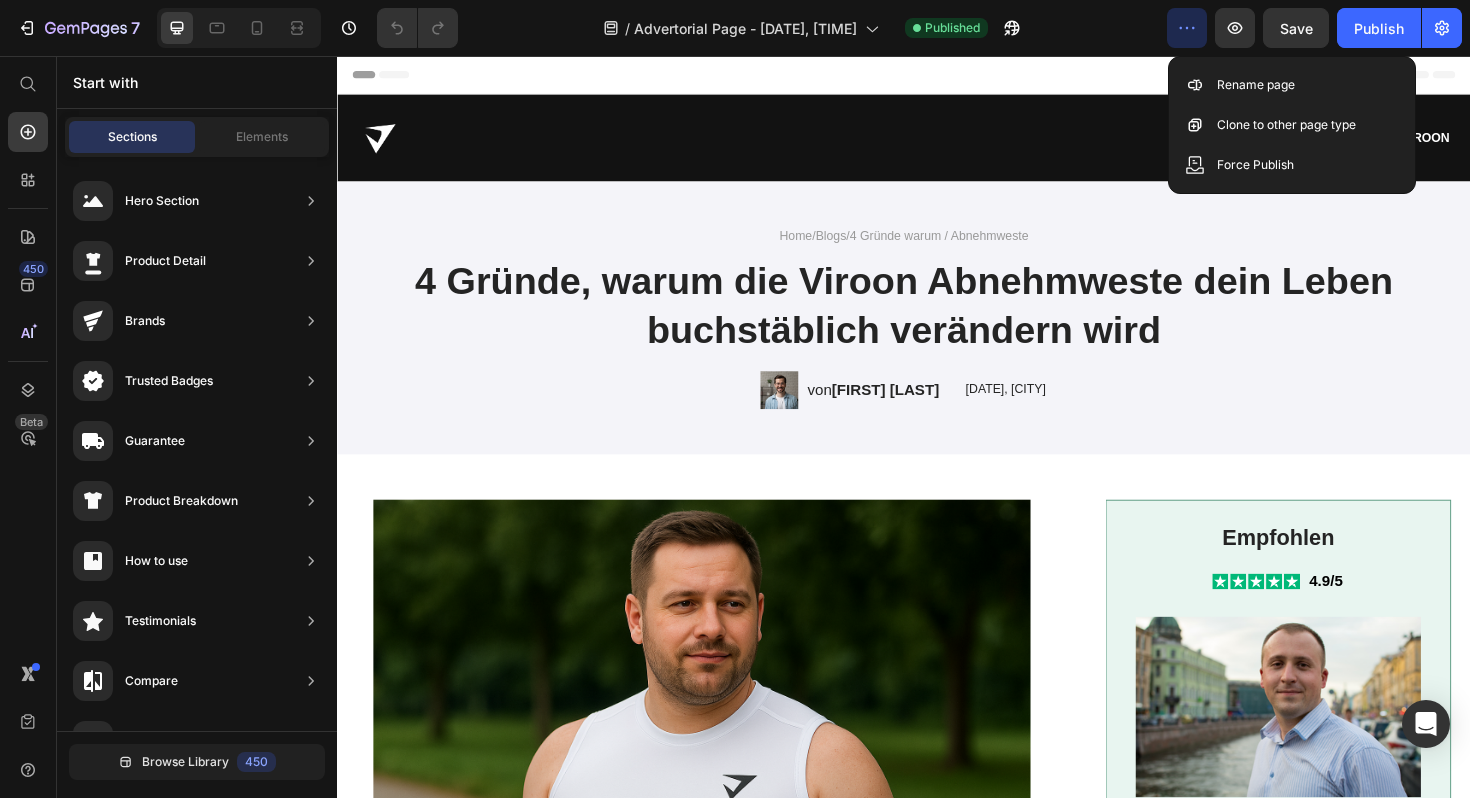 click 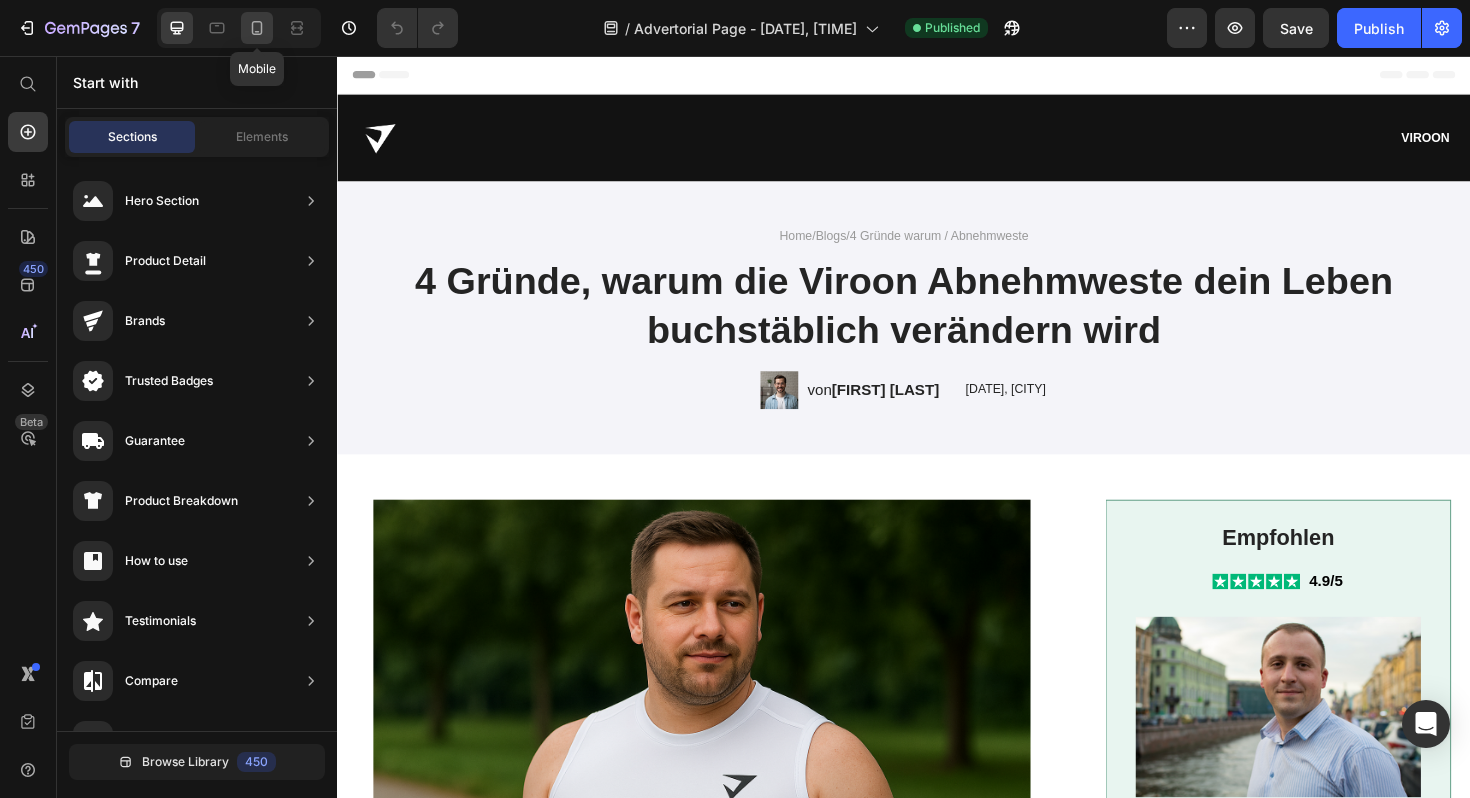 click 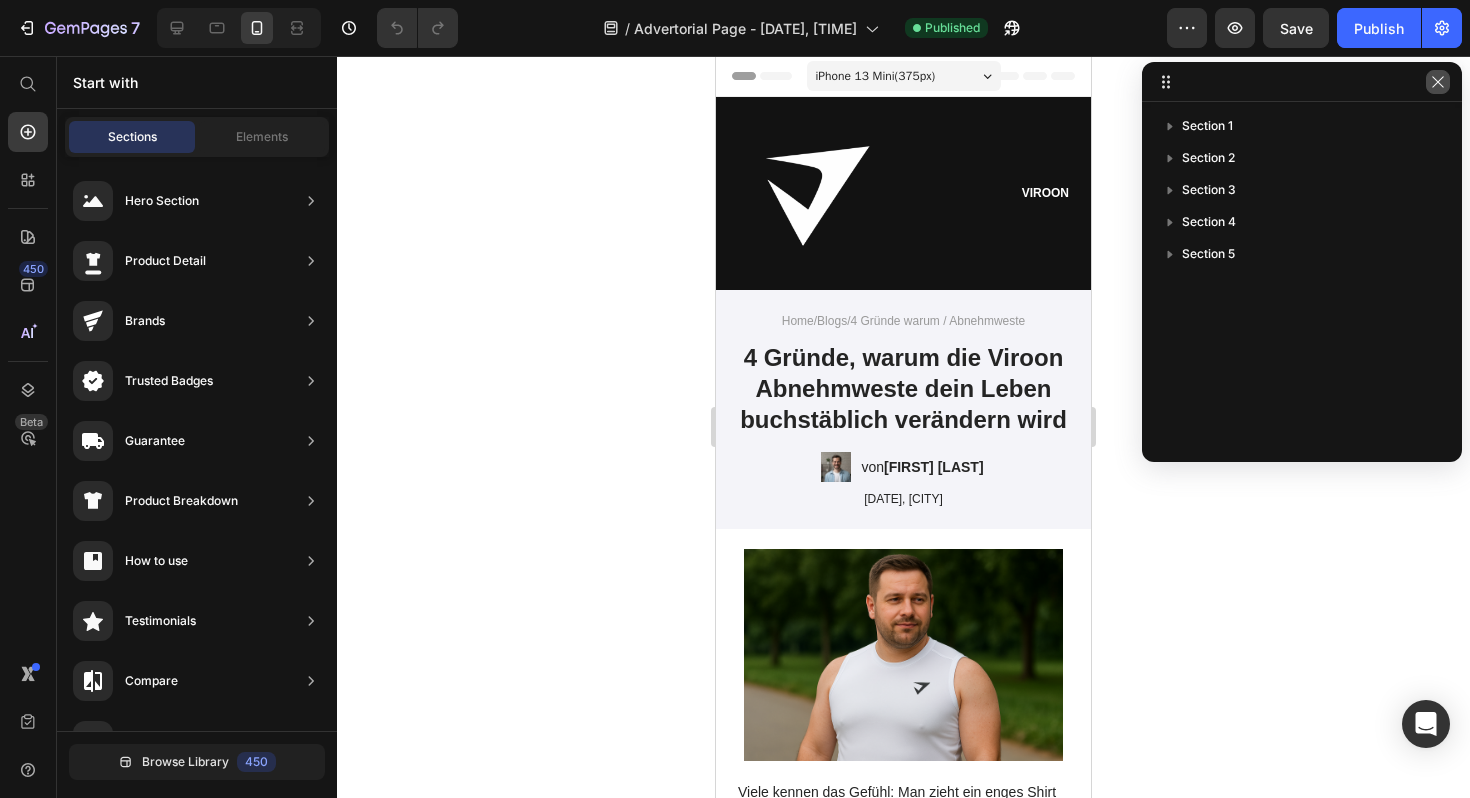 click at bounding box center (1438, 82) 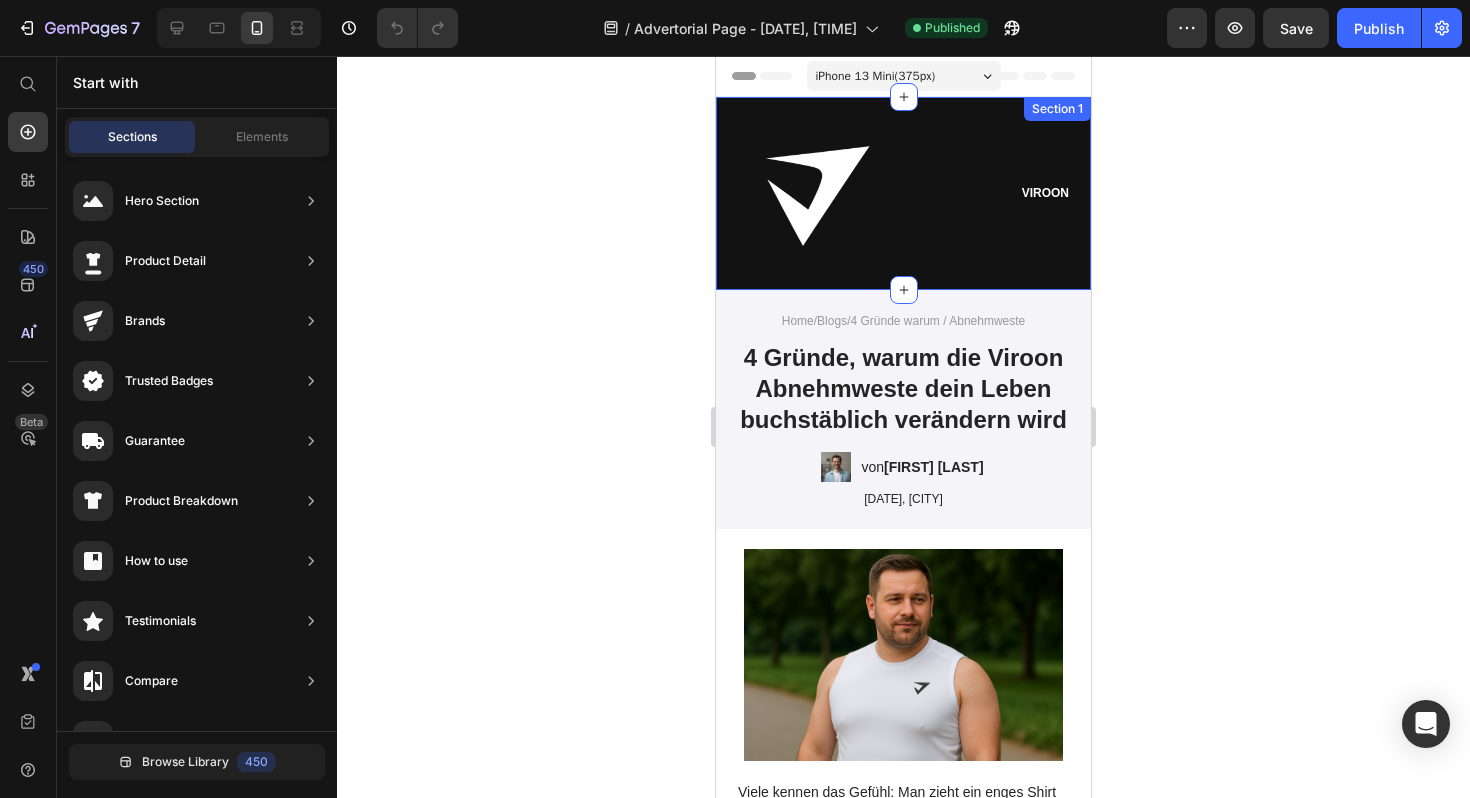 click on "Image VIROON Text Block Row Section 1" at bounding box center [903, 193] 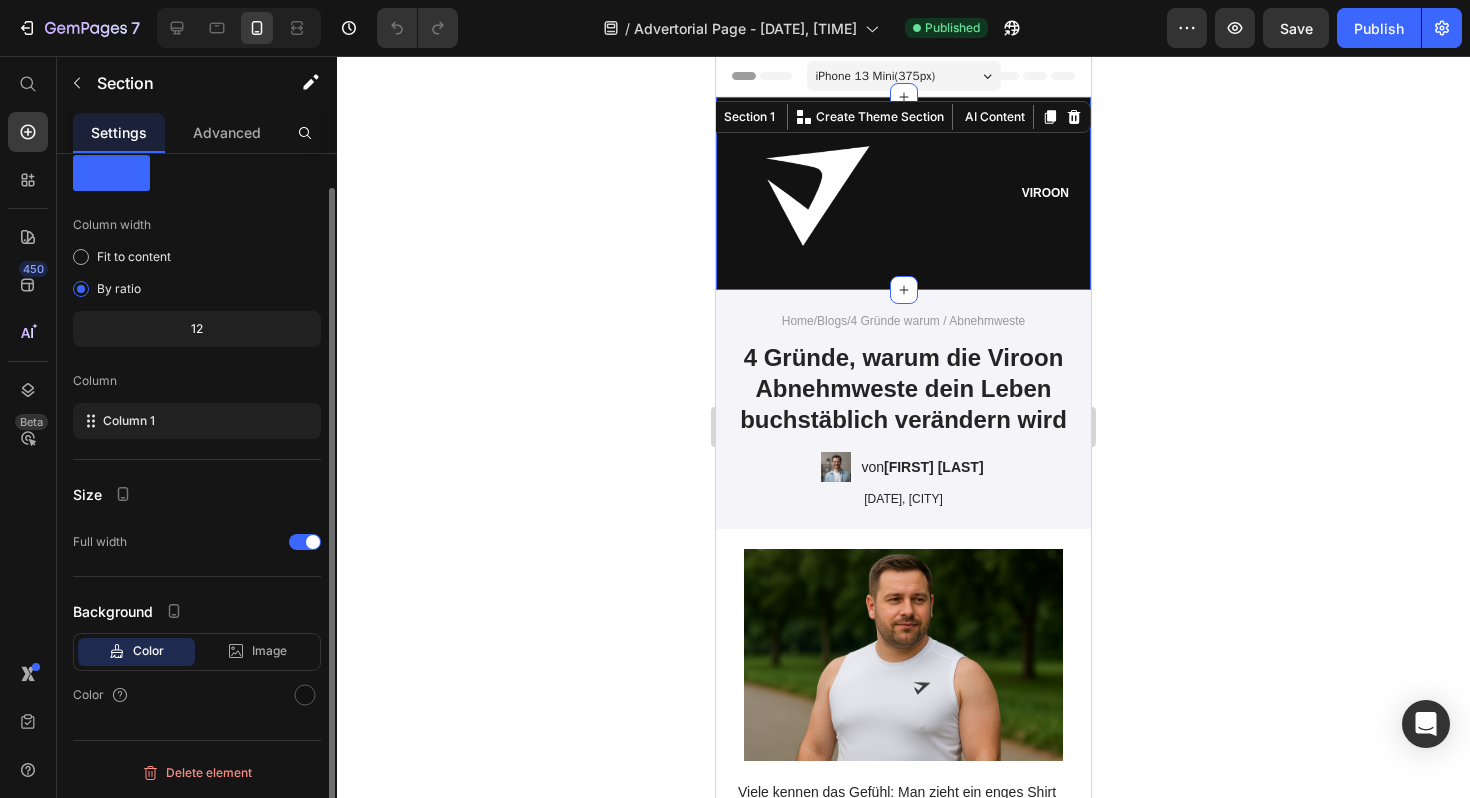 scroll, scrollTop: 0, scrollLeft: 0, axis: both 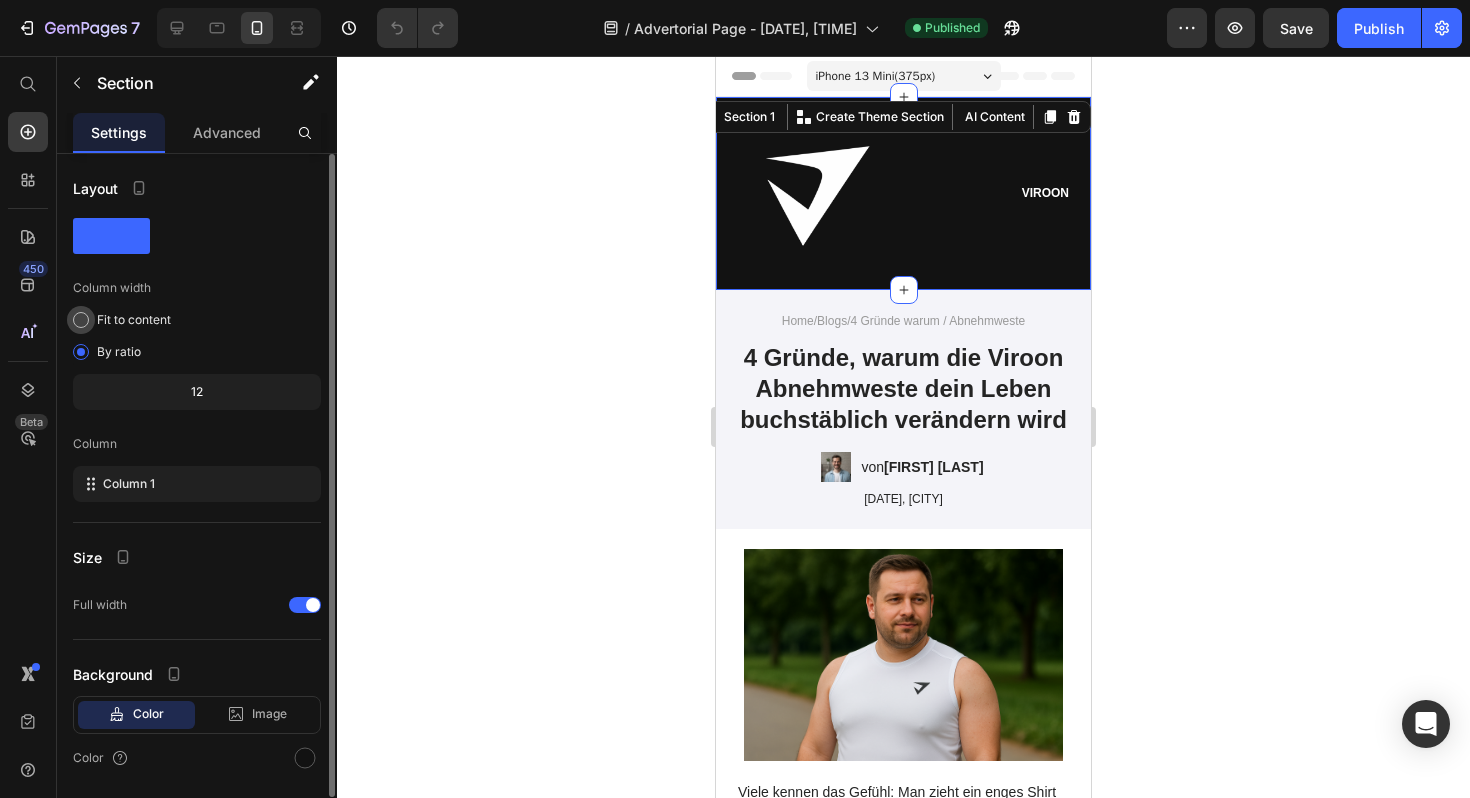 click at bounding box center [81, 320] 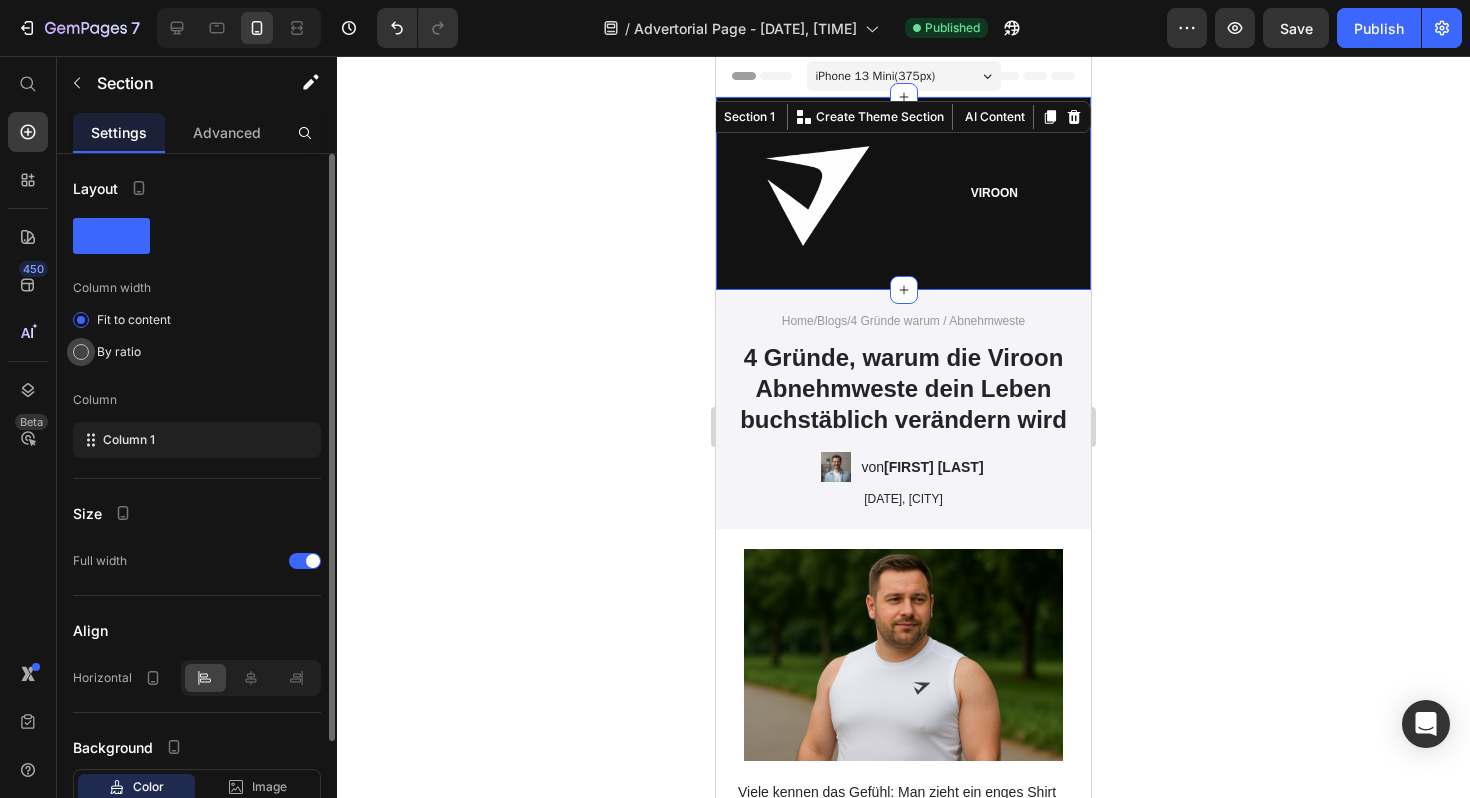 click on "By ratio" 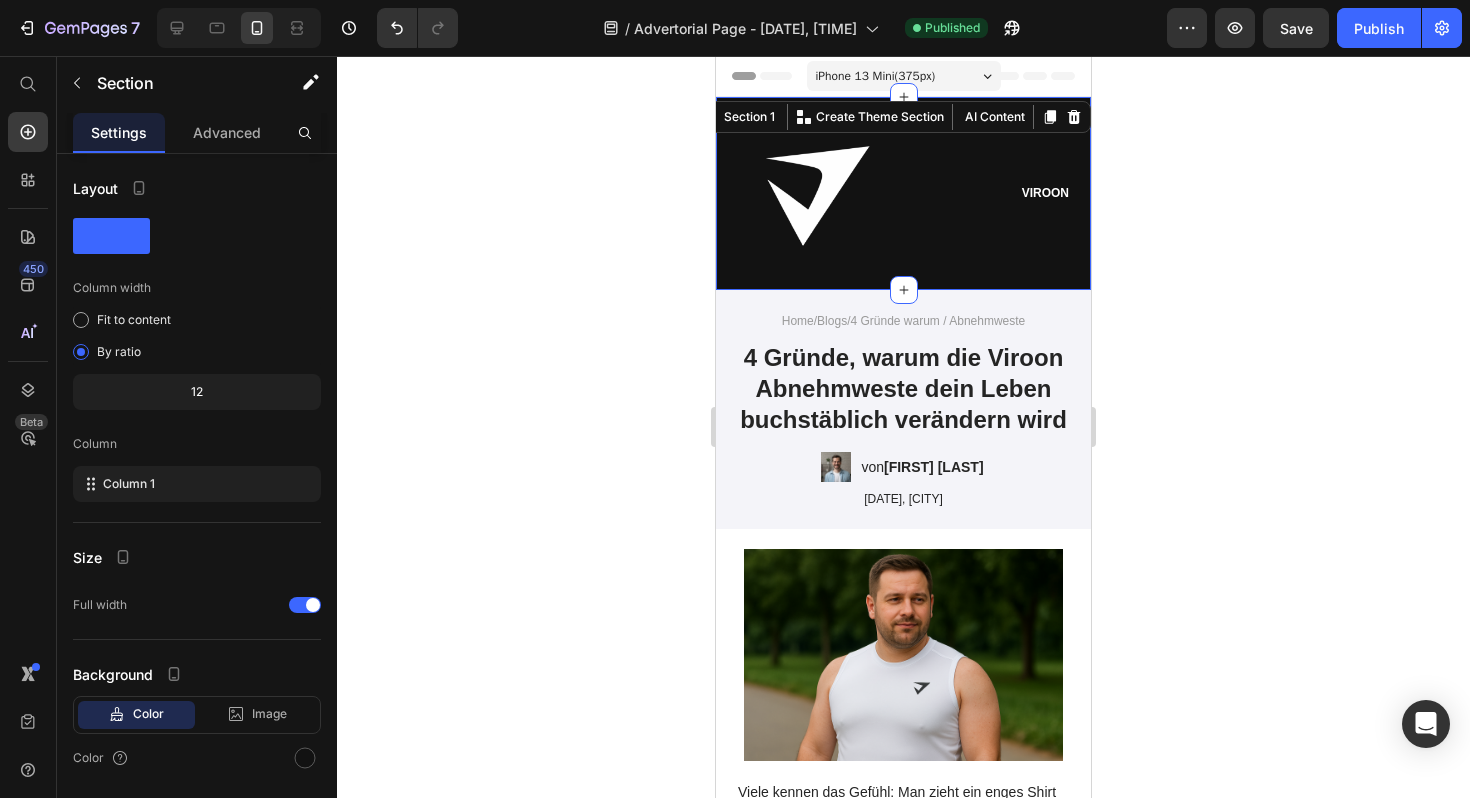 click on "Image VIROON Text Block Row Section 1   You can create reusable sections Create Theme Section AI Content Write with GemAI What would you like to describe here? Tone and Voice Persuasive Product E-Book: Abnehmen & Selbstbewusstsein stärken Show more Generate" at bounding box center [903, 193] 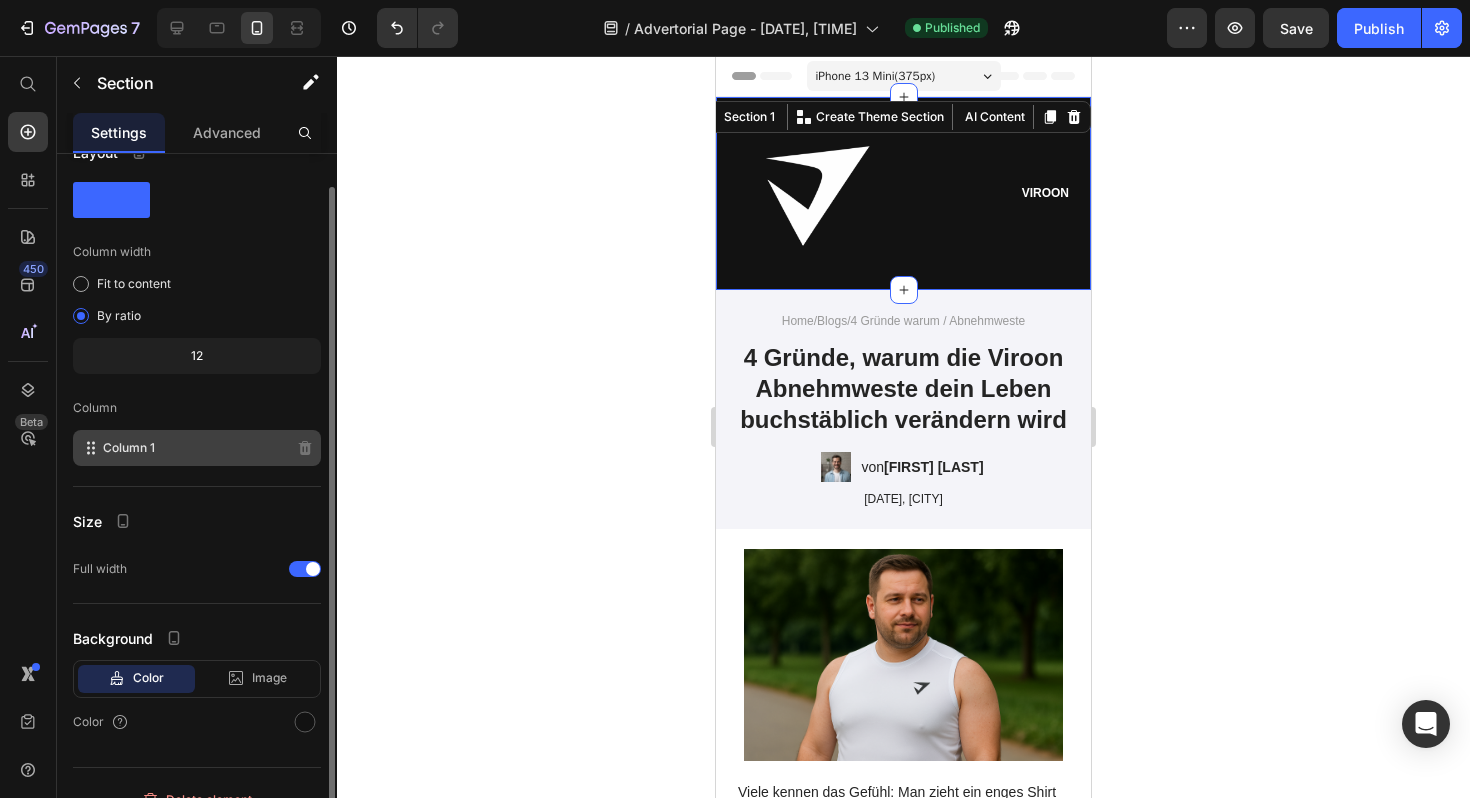 scroll, scrollTop: 63, scrollLeft: 0, axis: vertical 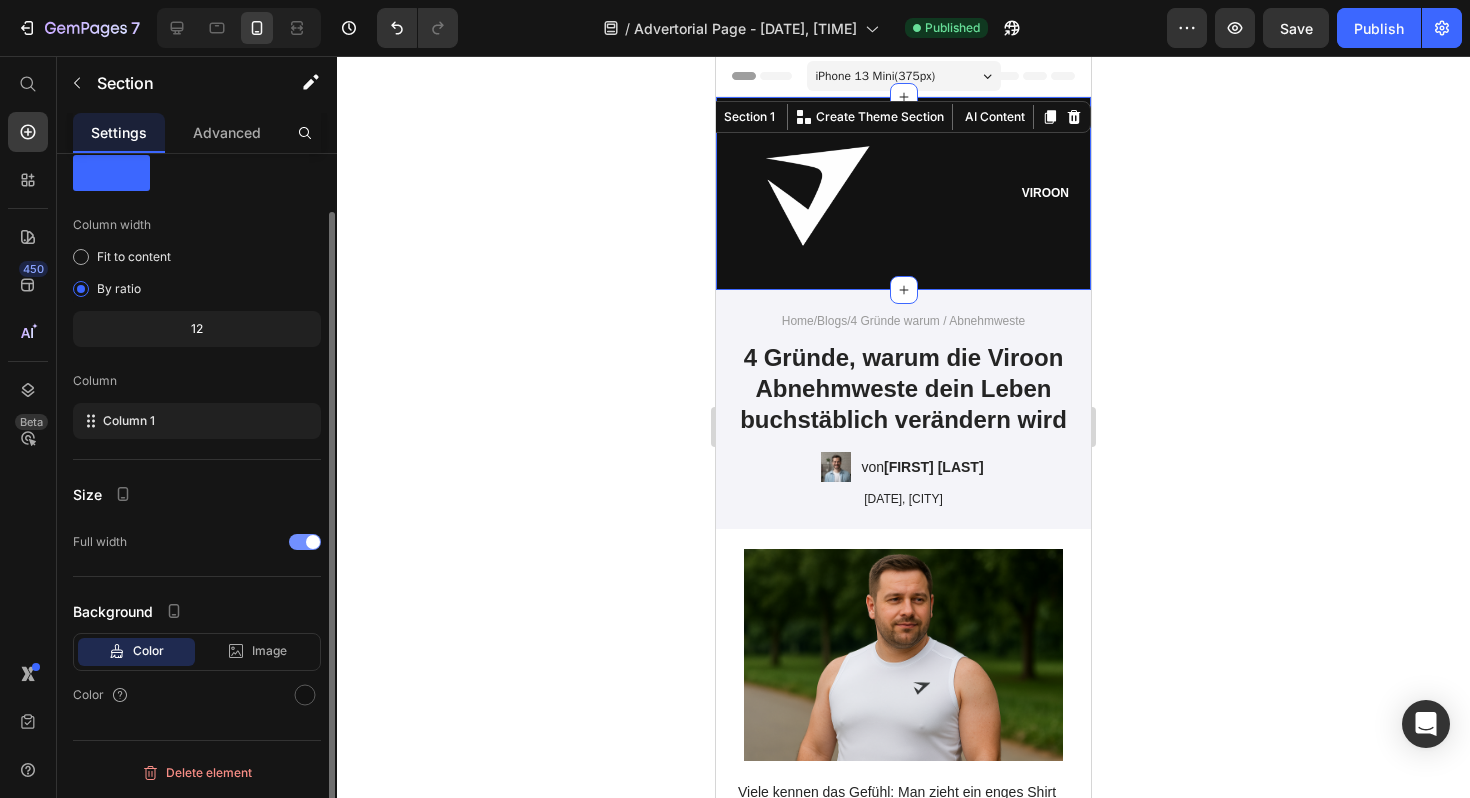 click at bounding box center (305, 542) 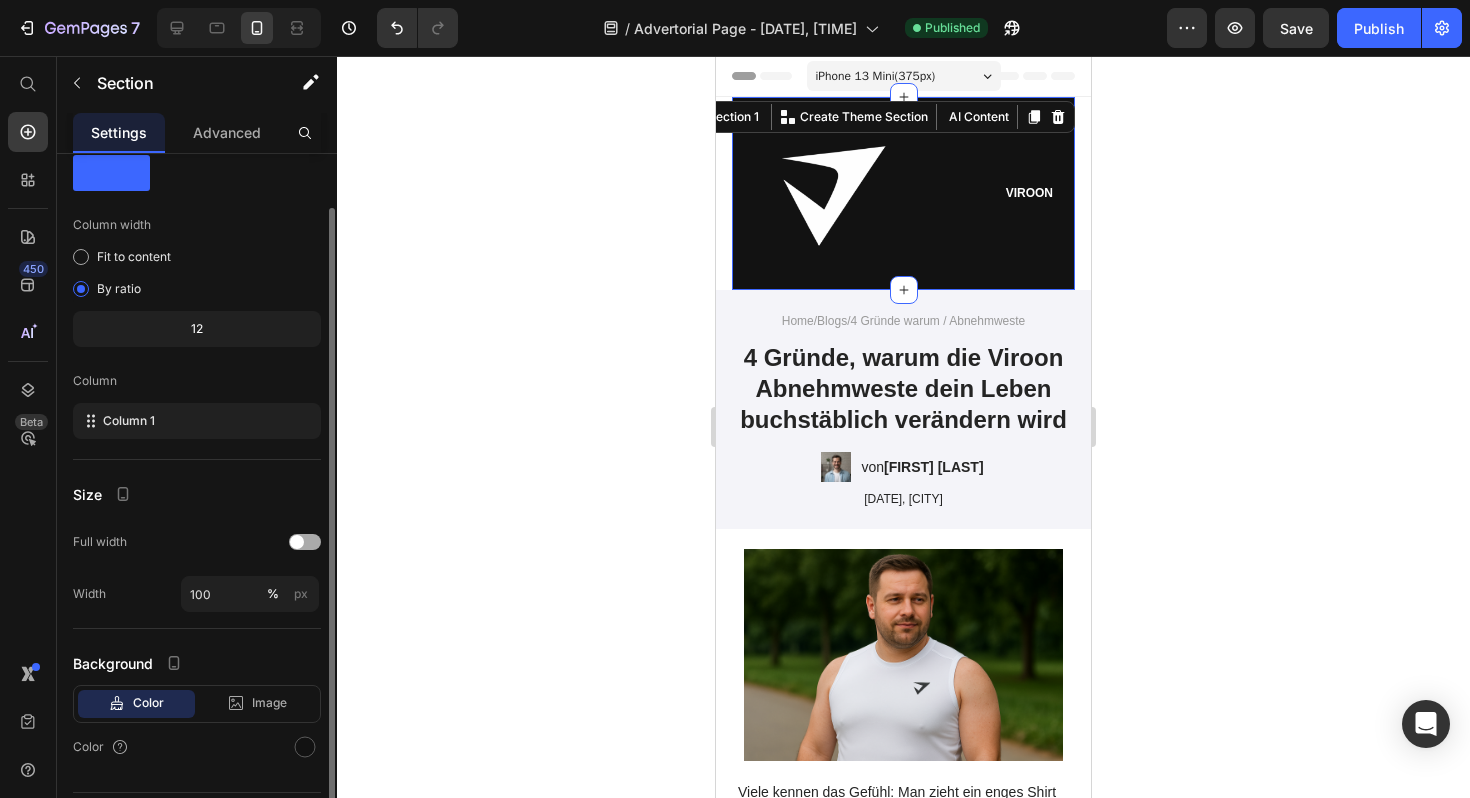 click at bounding box center (297, 542) 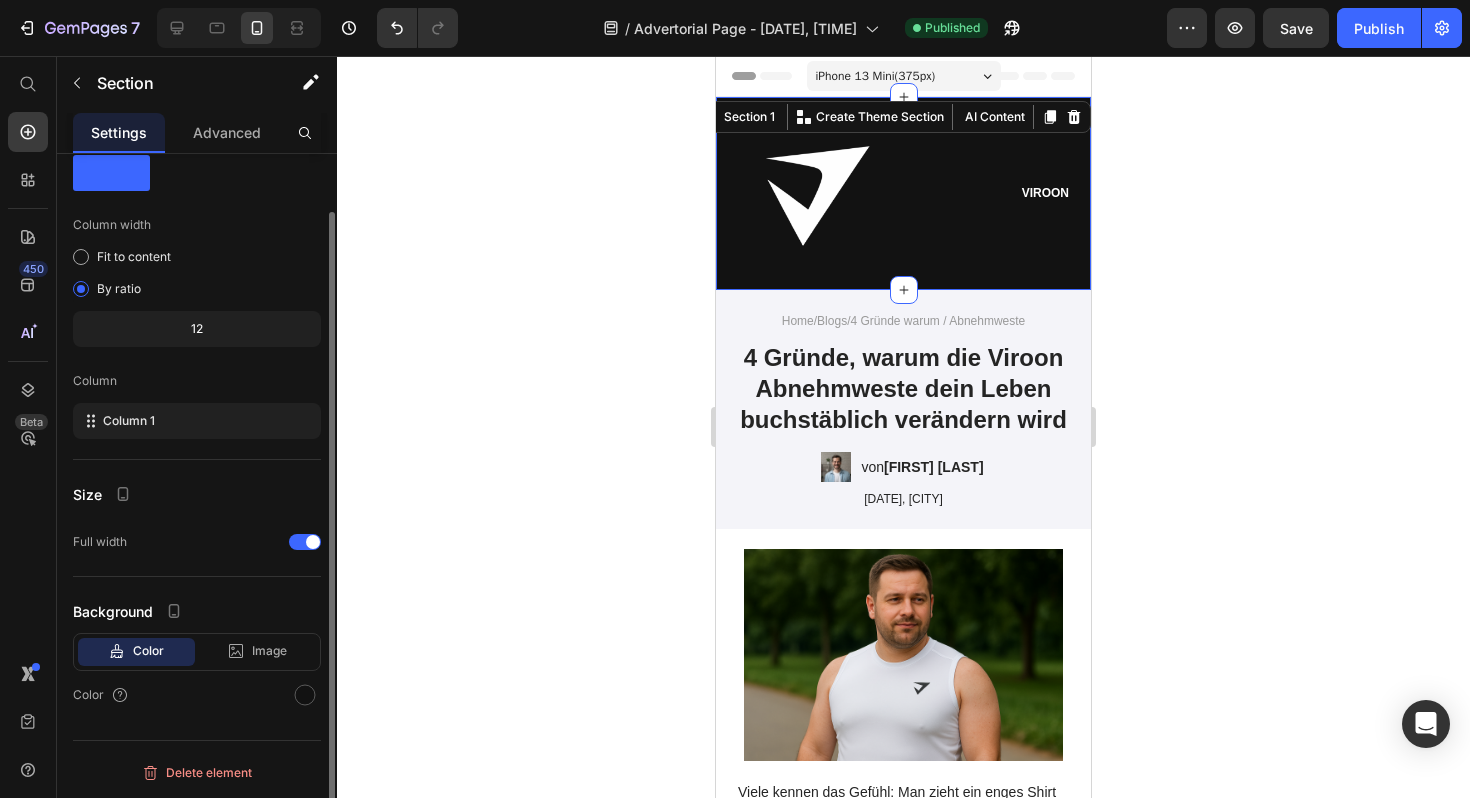 scroll, scrollTop: 0, scrollLeft: 0, axis: both 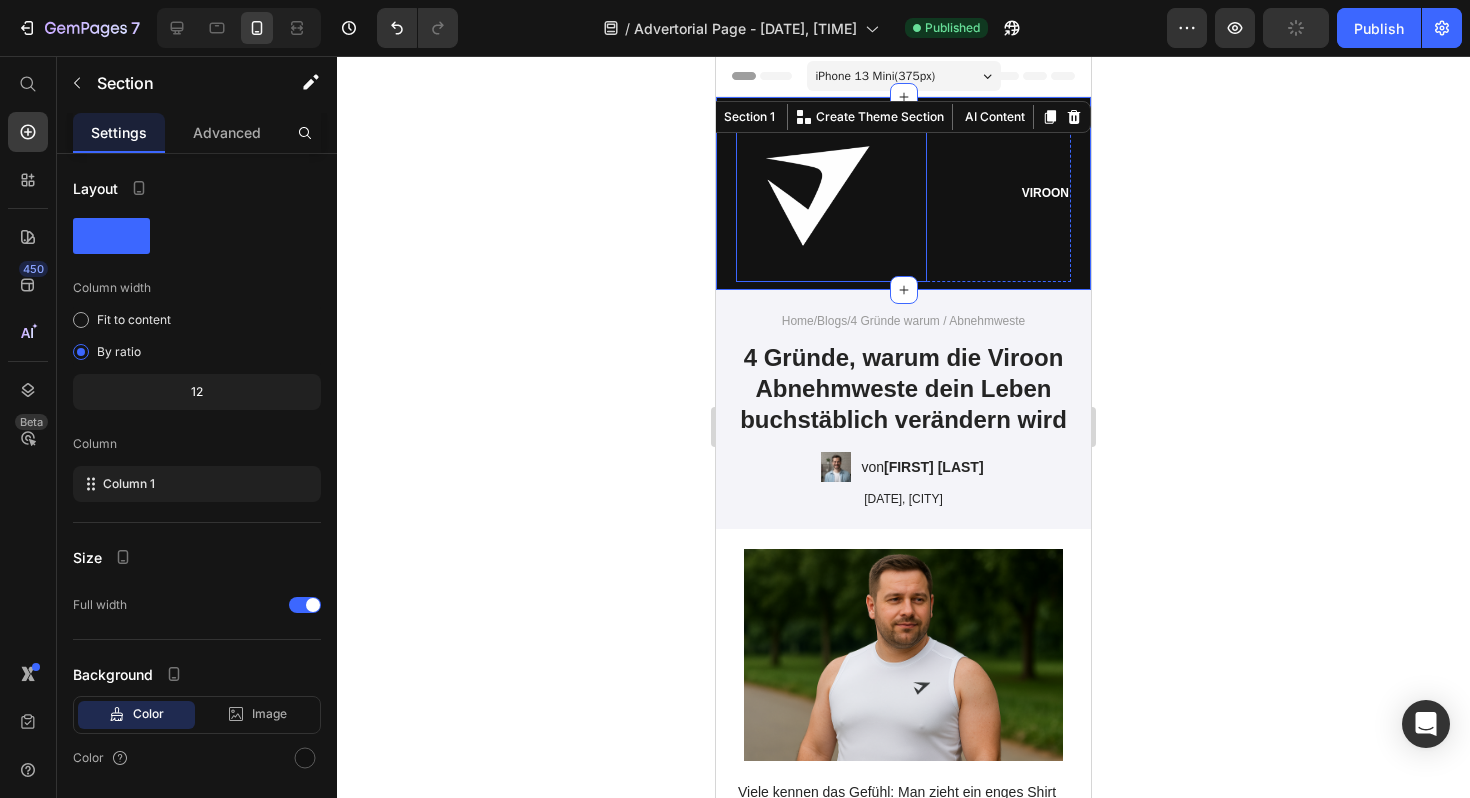 drag, startPoint x: 908, startPoint y: 286, endPoint x: 915, endPoint y: 204, distance: 82.29824 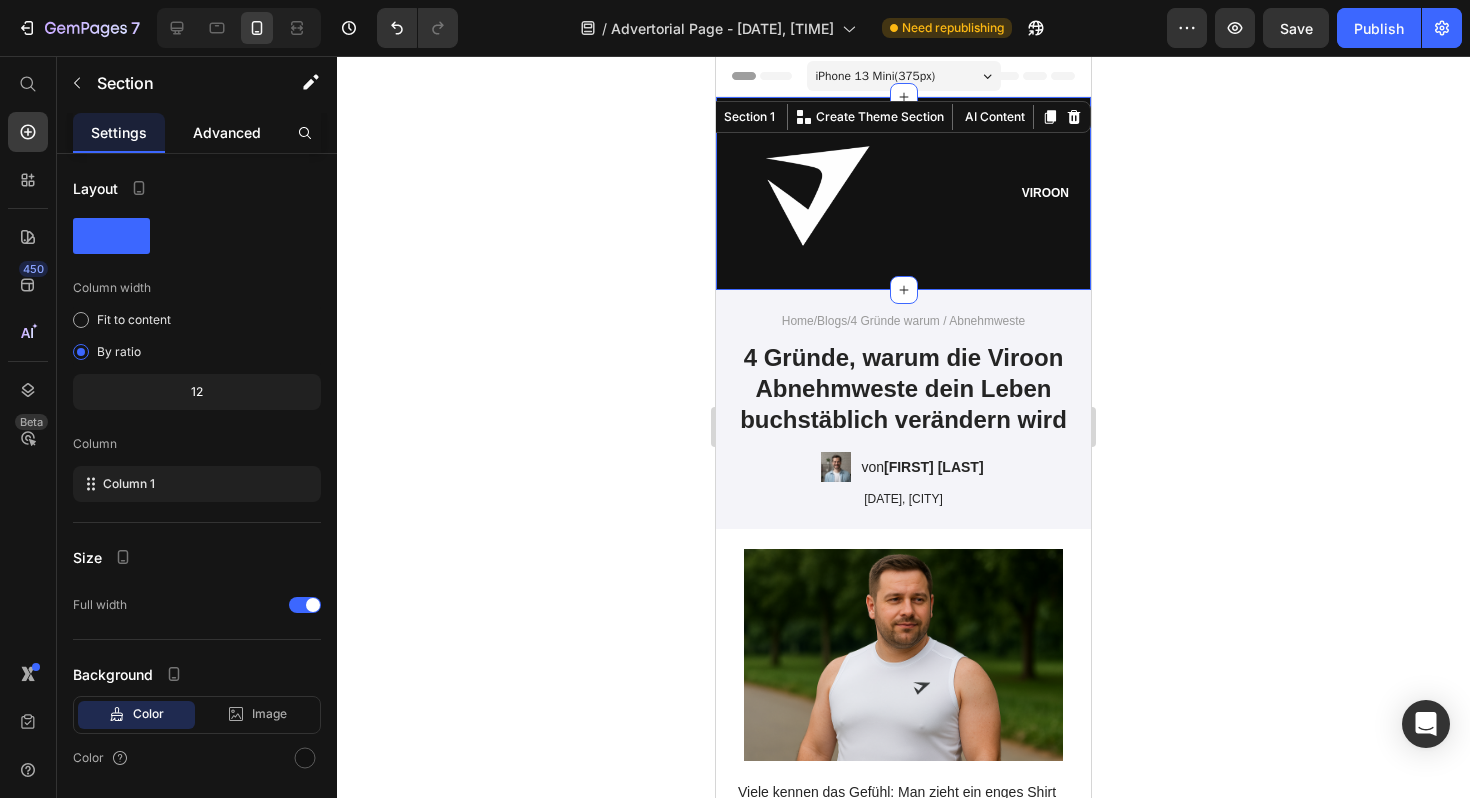 click on "Advanced" at bounding box center [227, 132] 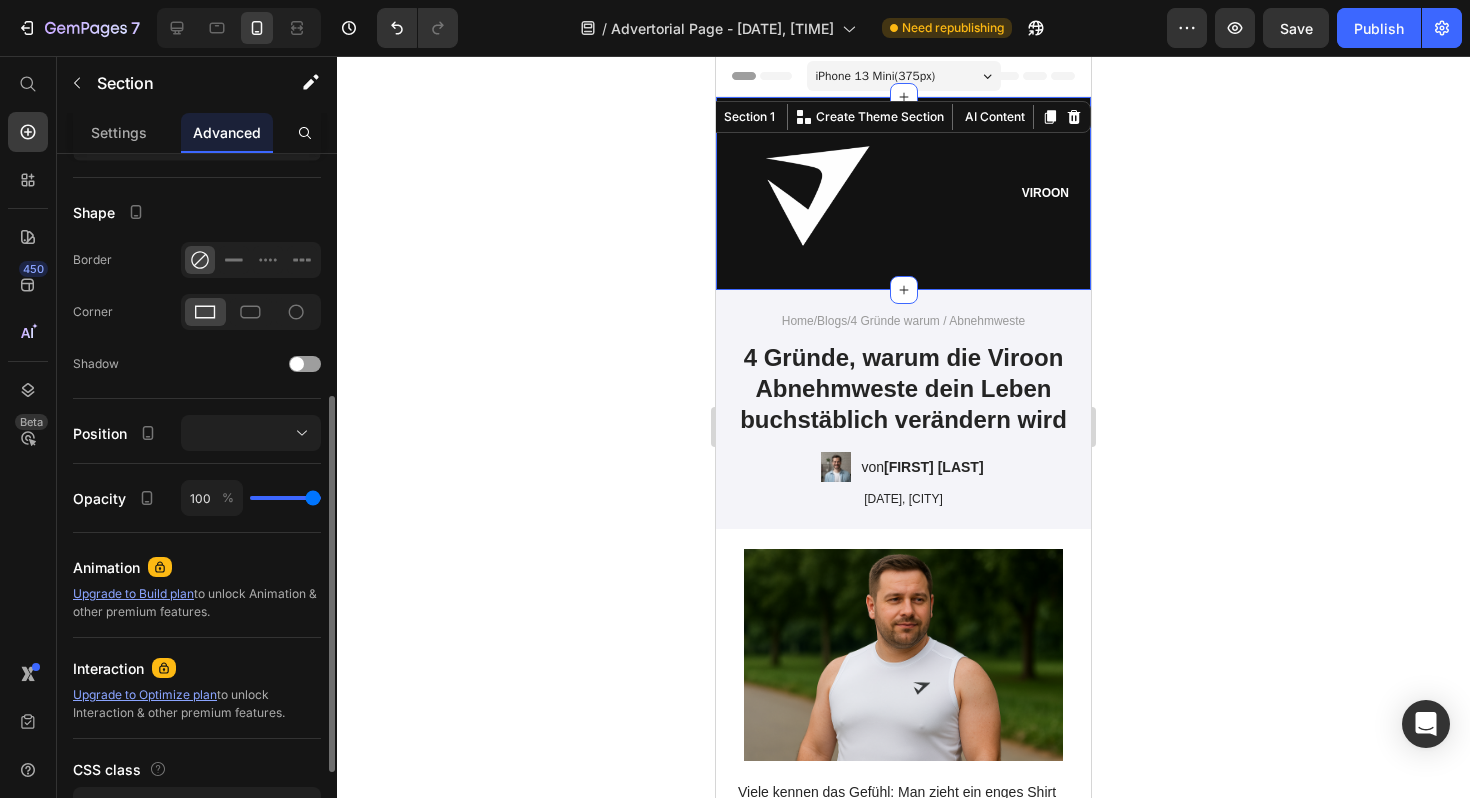 scroll, scrollTop: 475, scrollLeft: 0, axis: vertical 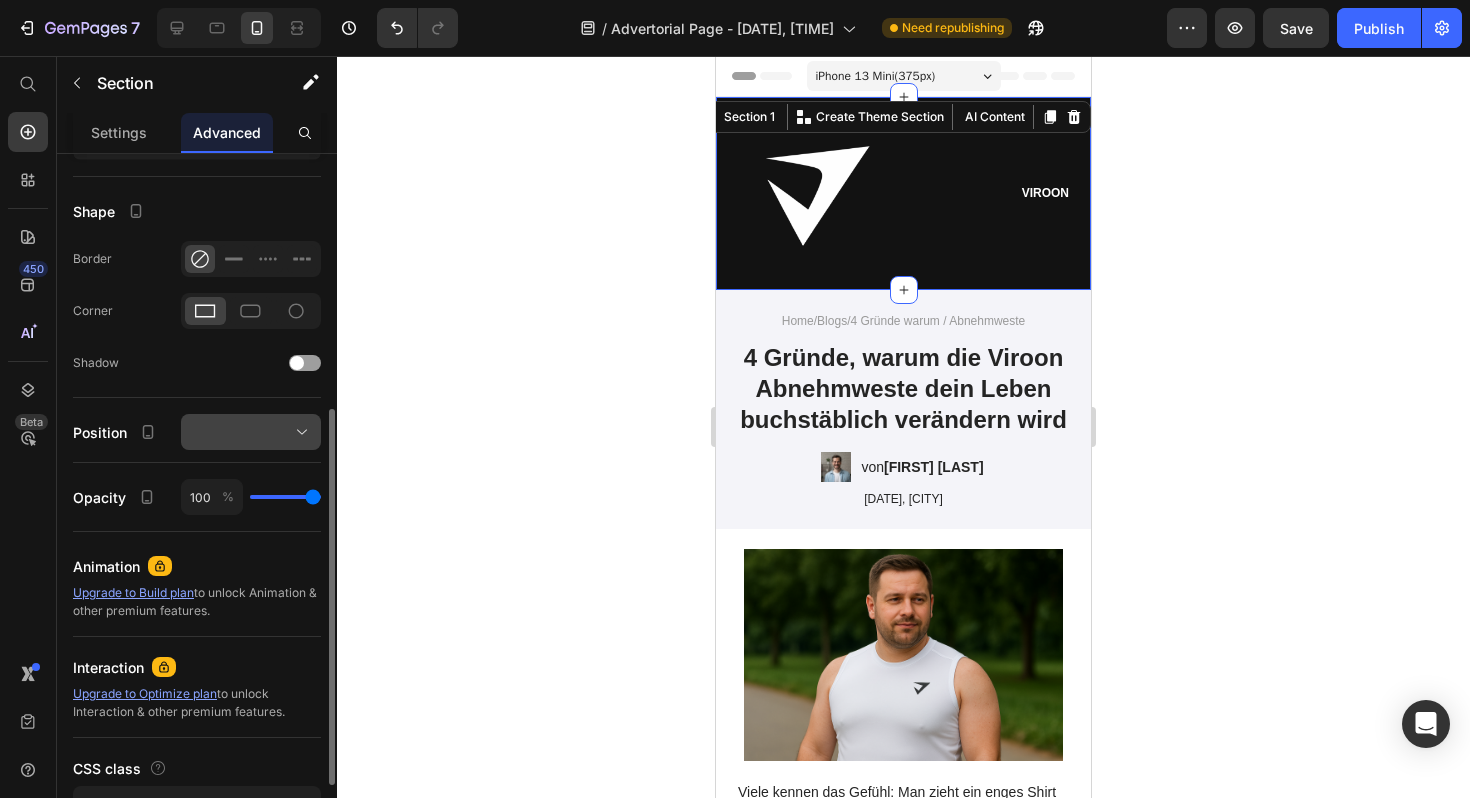 click 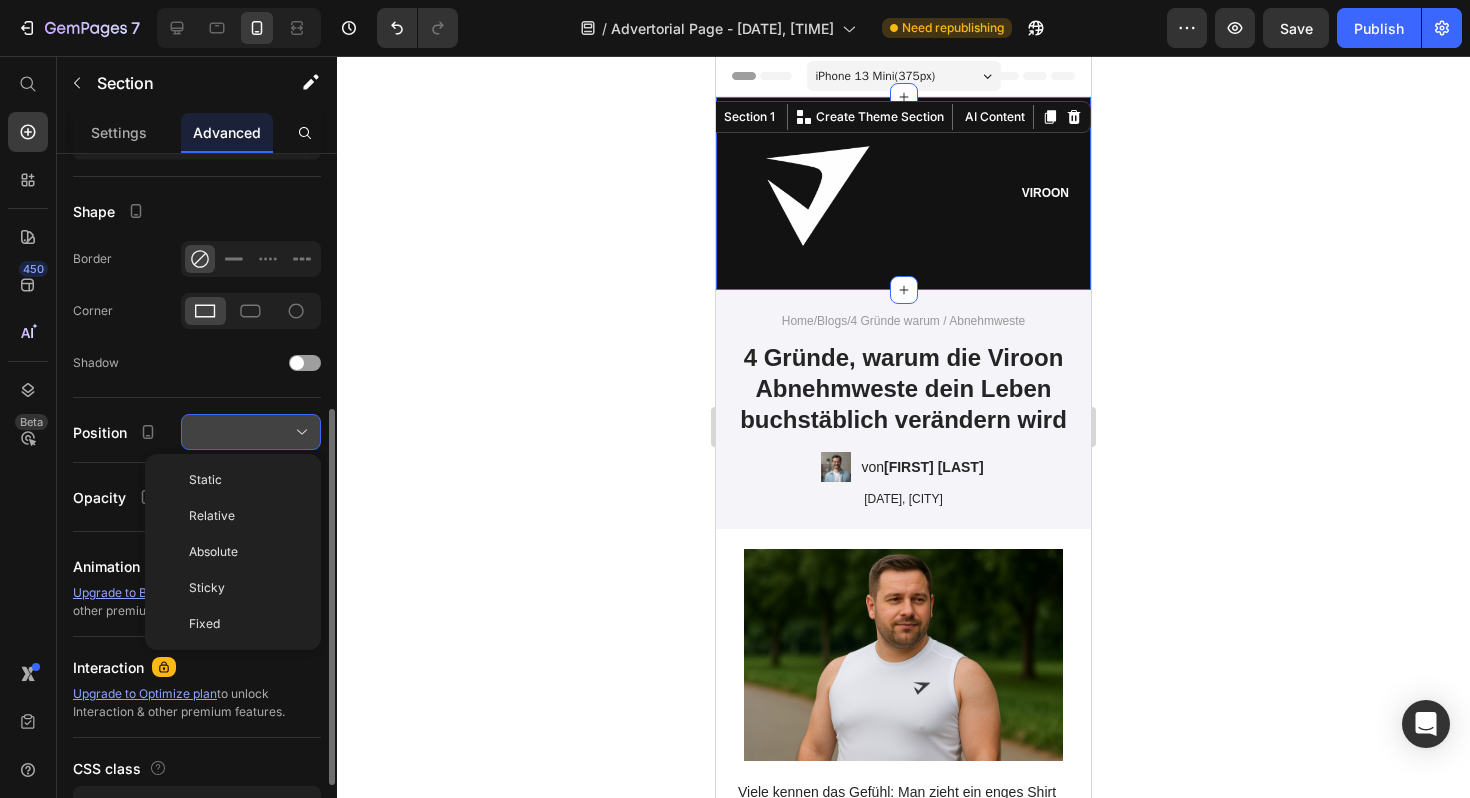 click at bounding box center [251, 432] 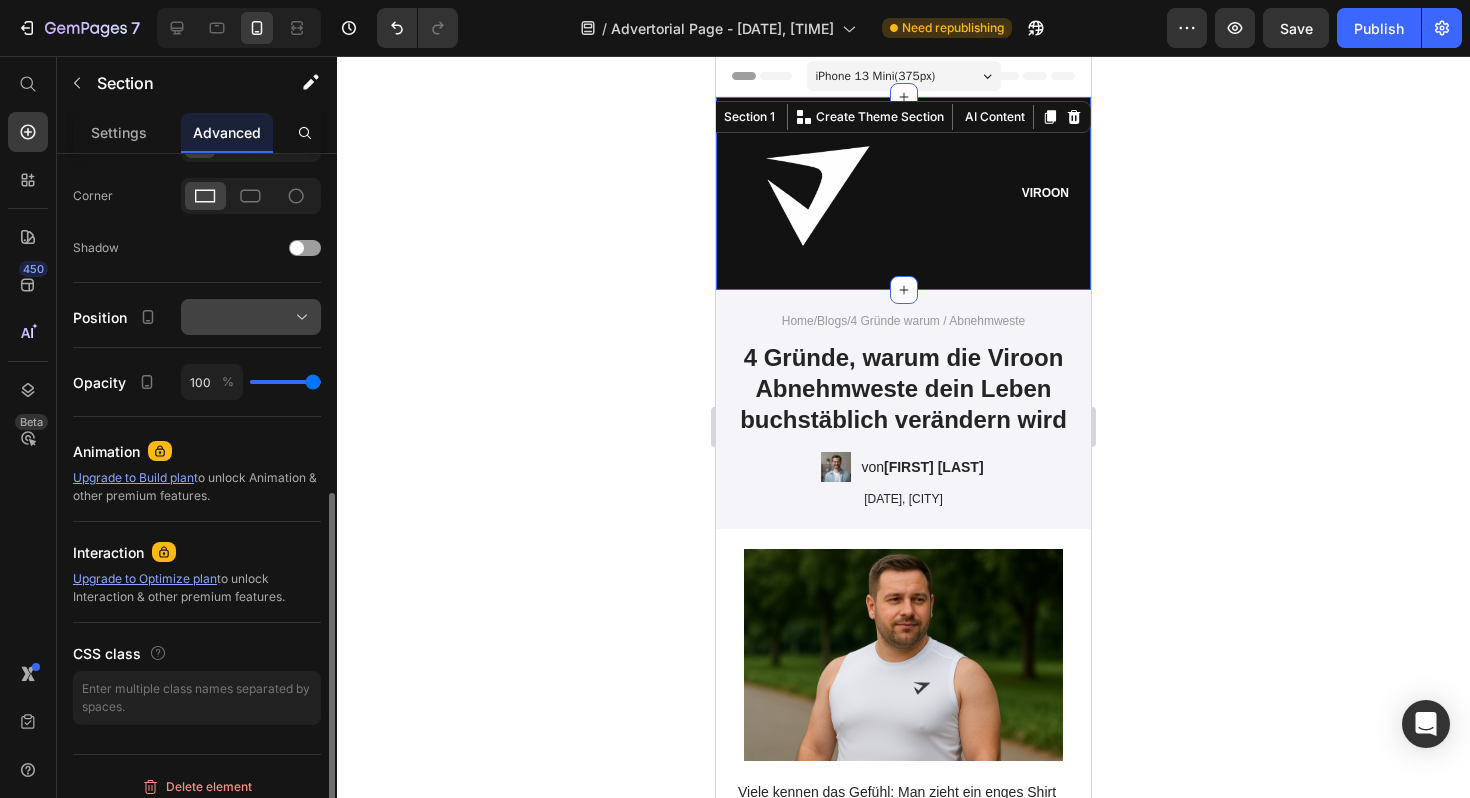 scroll, scrollTop: 604, scrollLeft: 0, axis: vertical 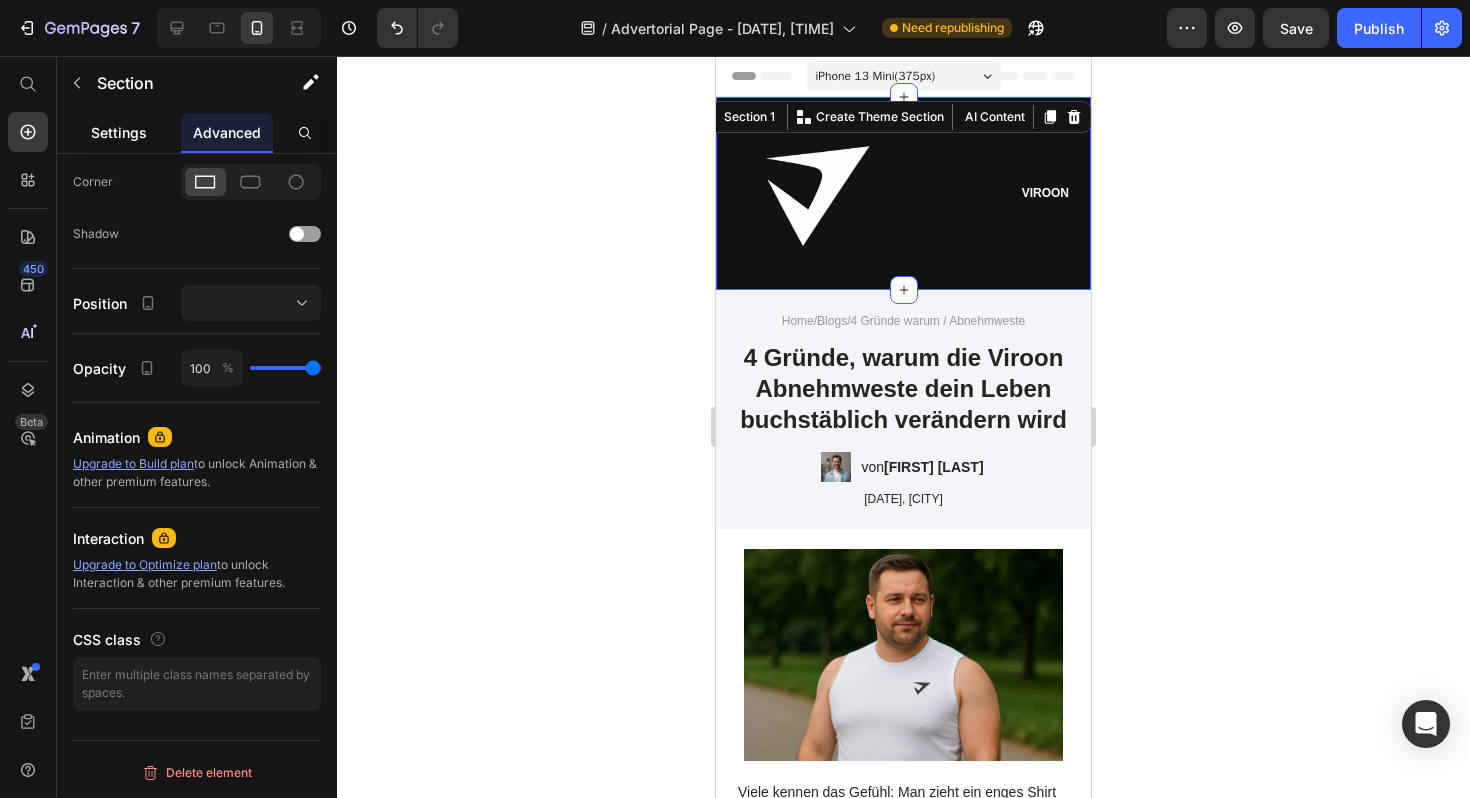 click on "Settings" at bounding box center (119, 132) 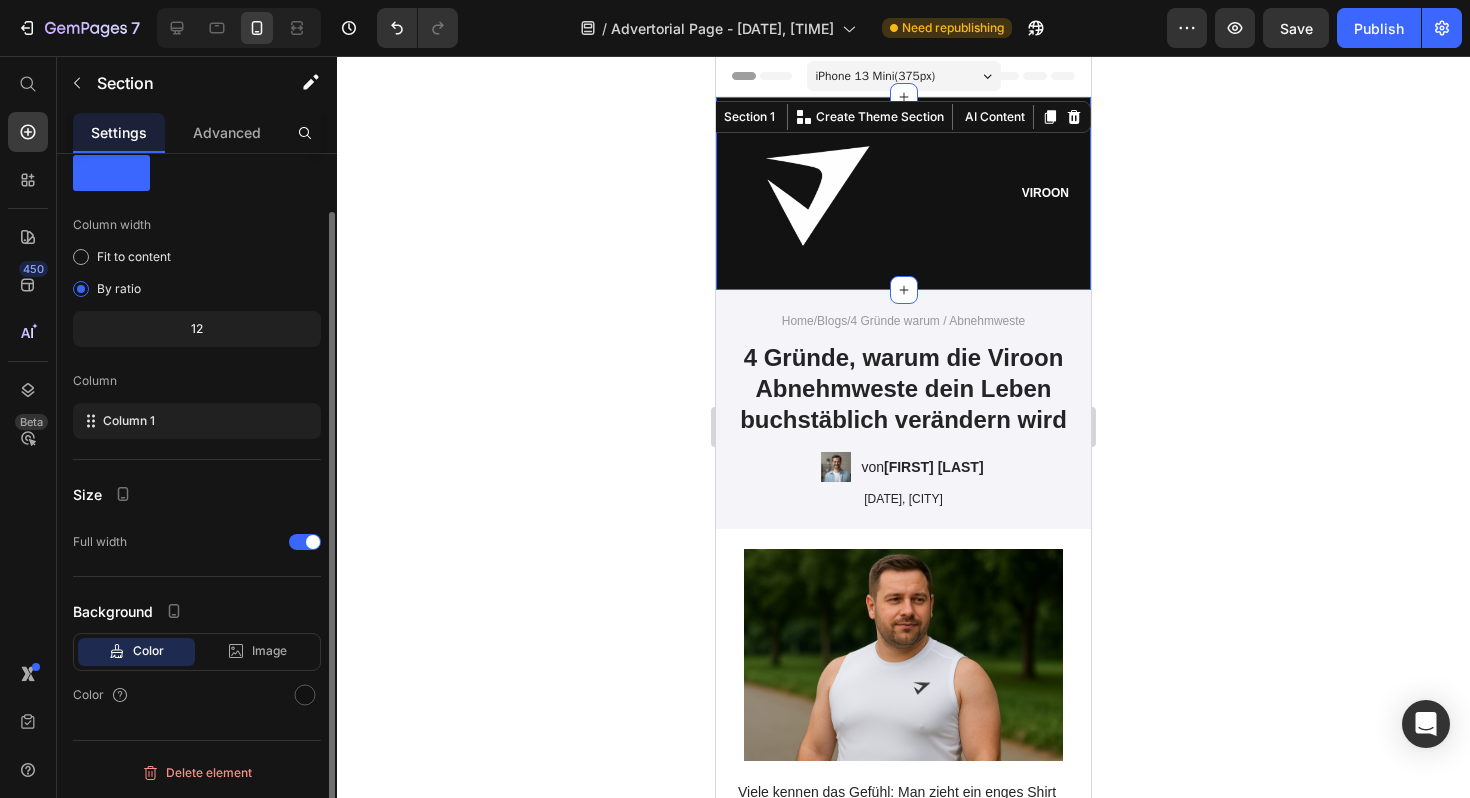 scroll, scrollTop: 0, scrollLeft: 0, axis: both 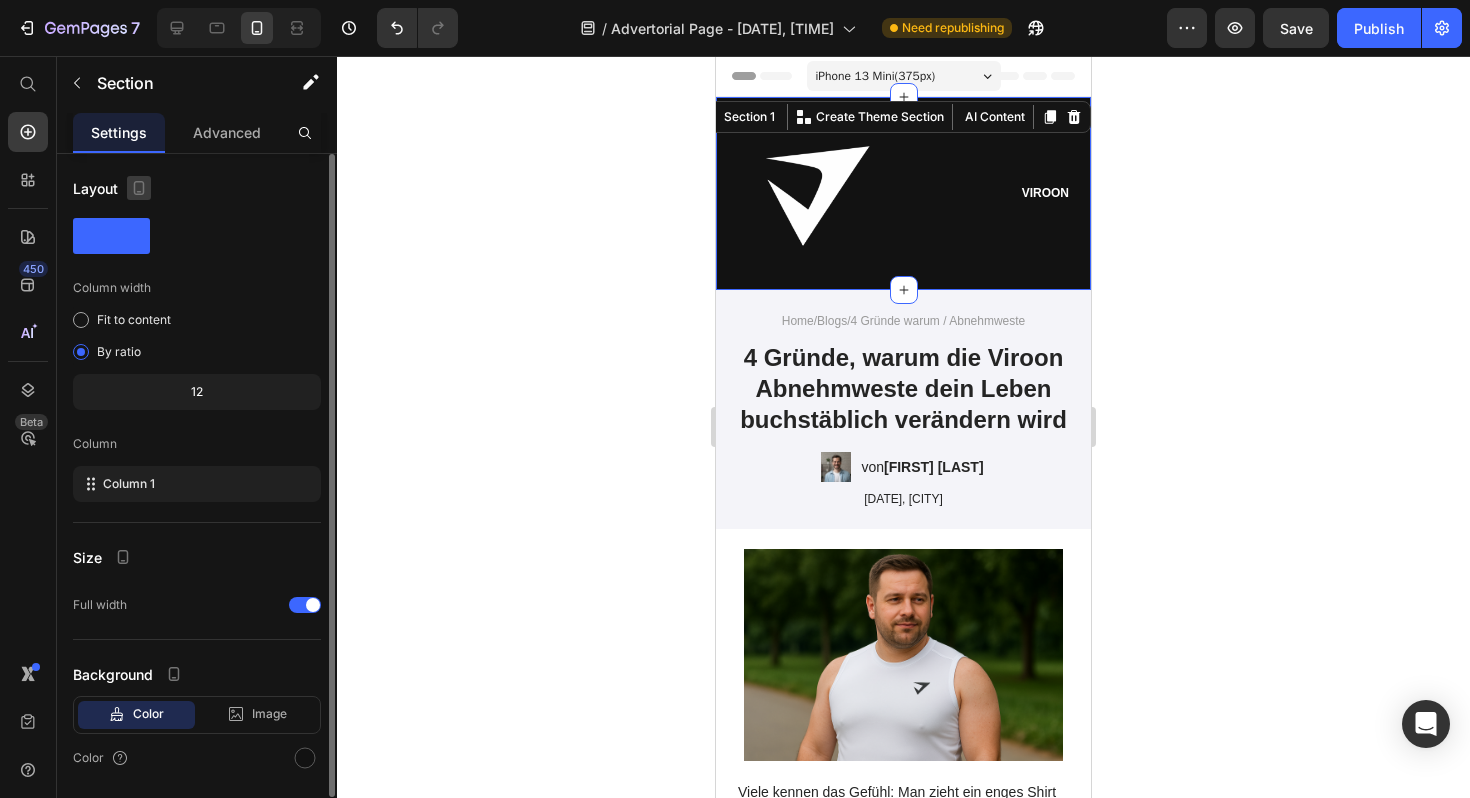 click 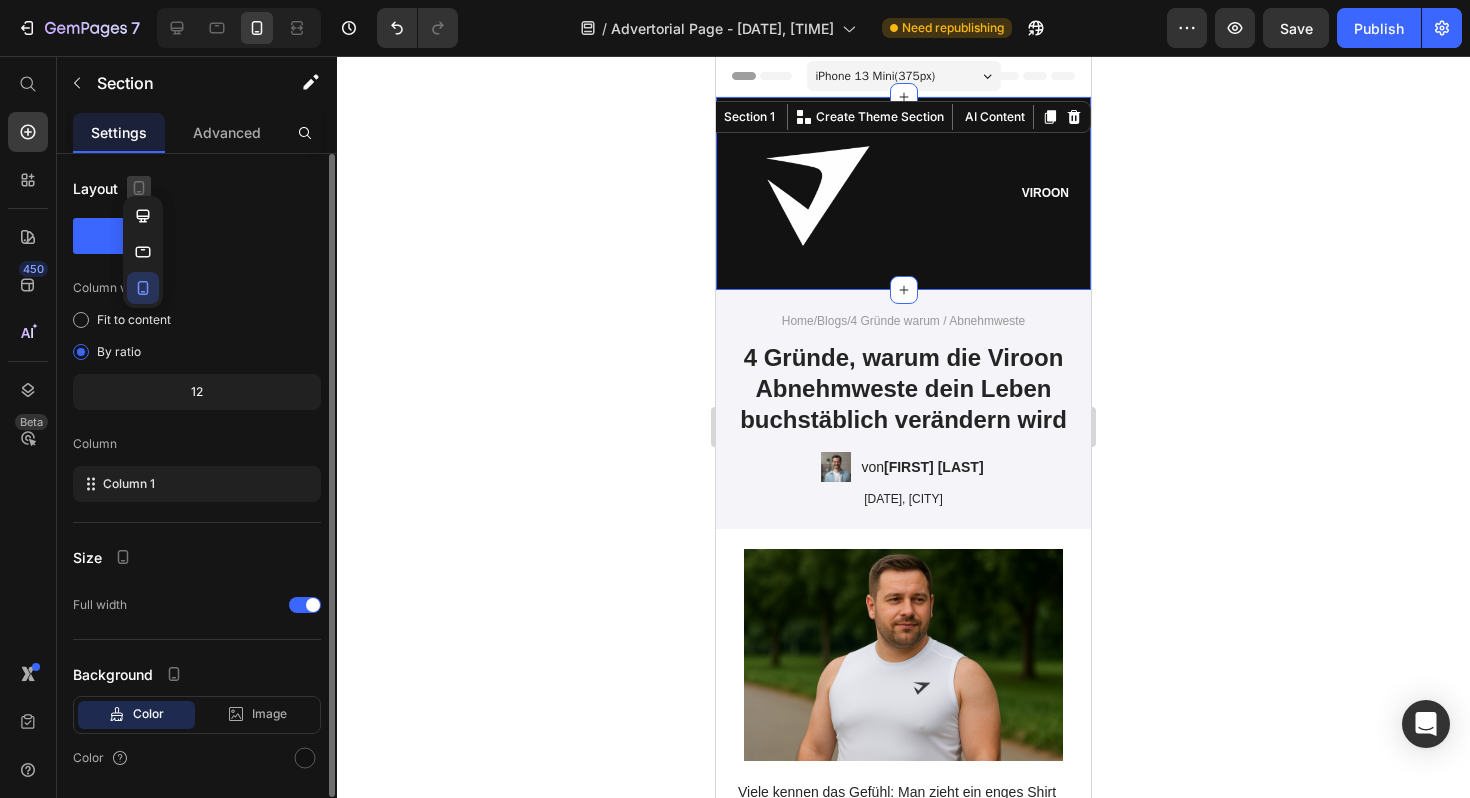 click 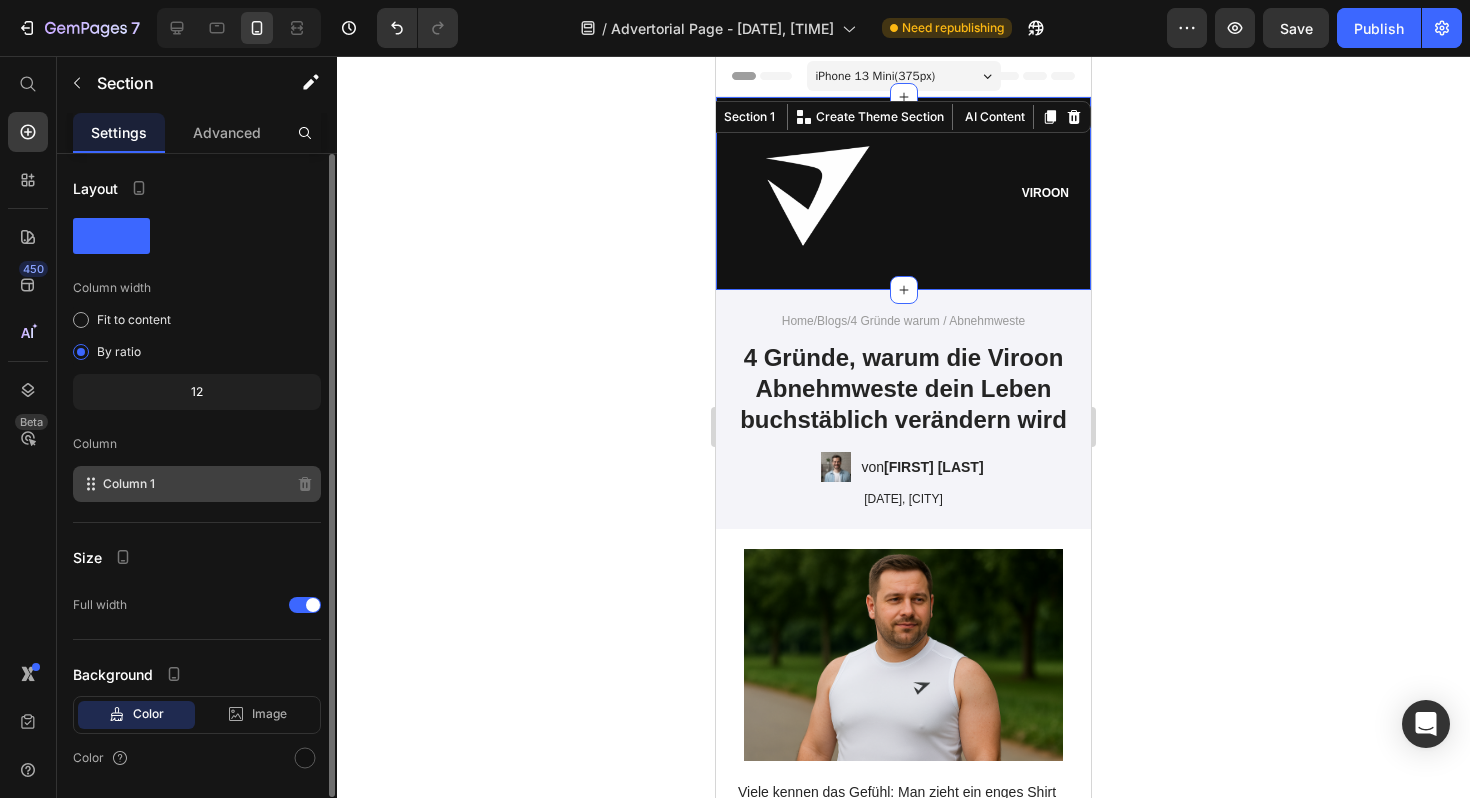 click on "Column 1" at bounding box center [129, 484] 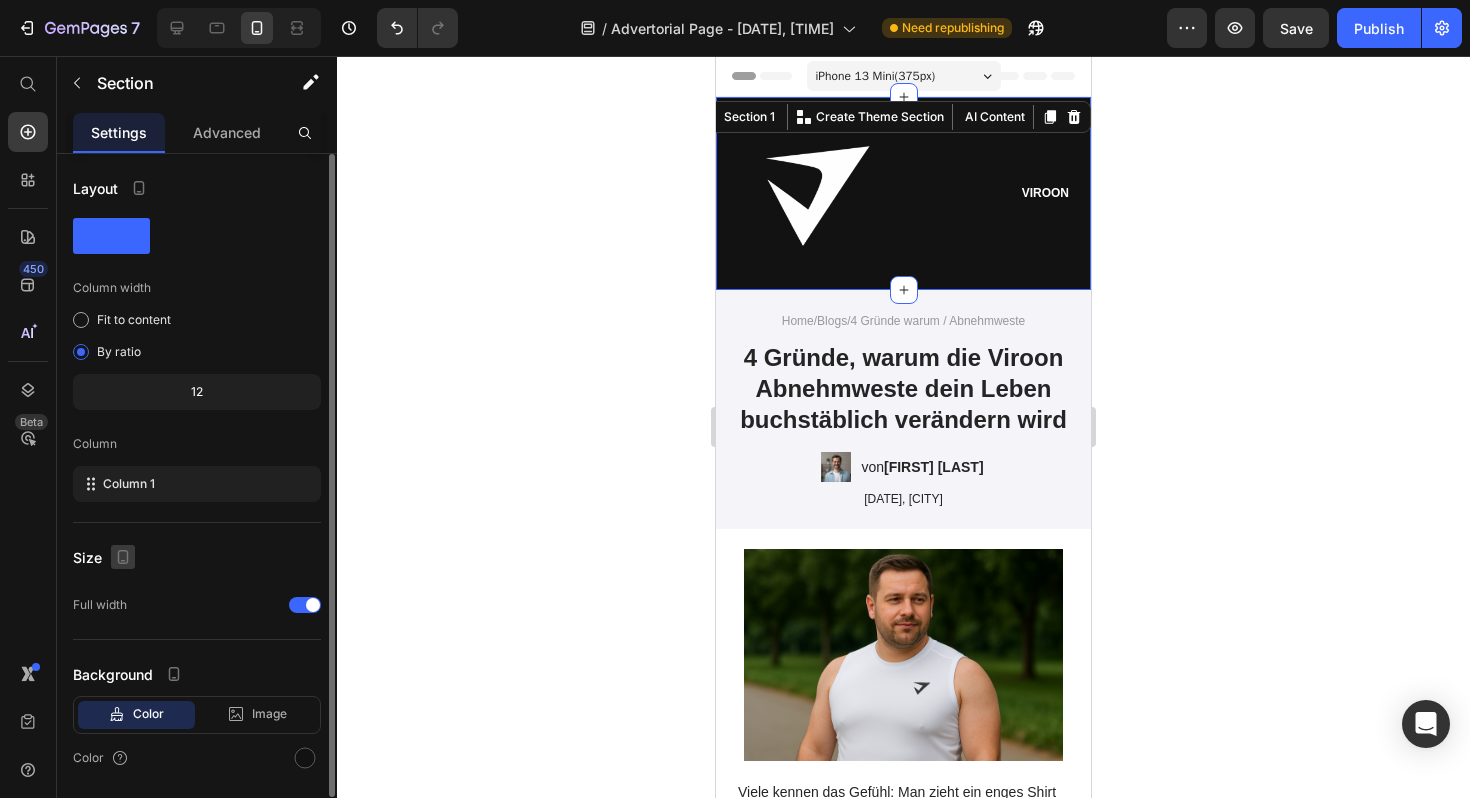 click 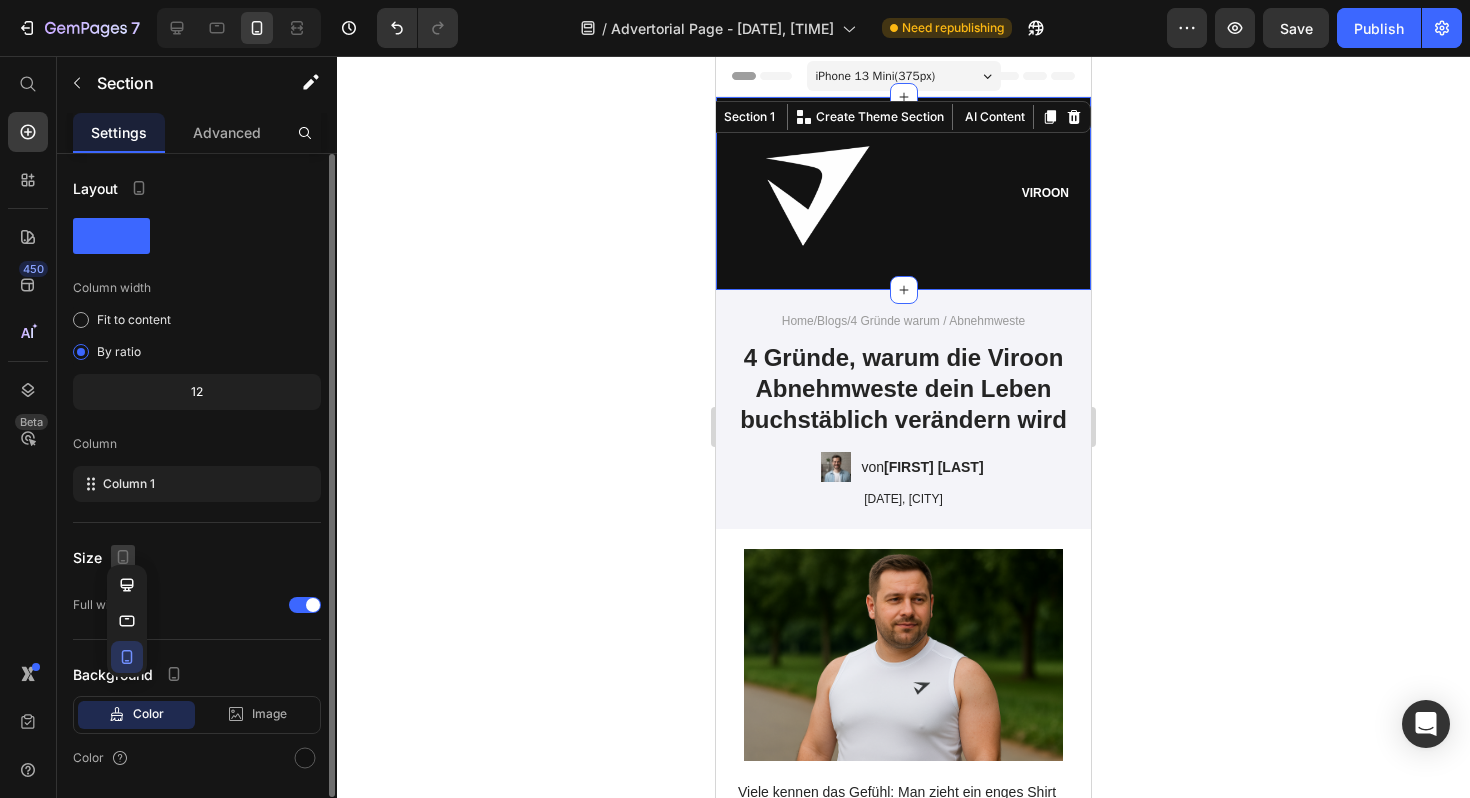 click 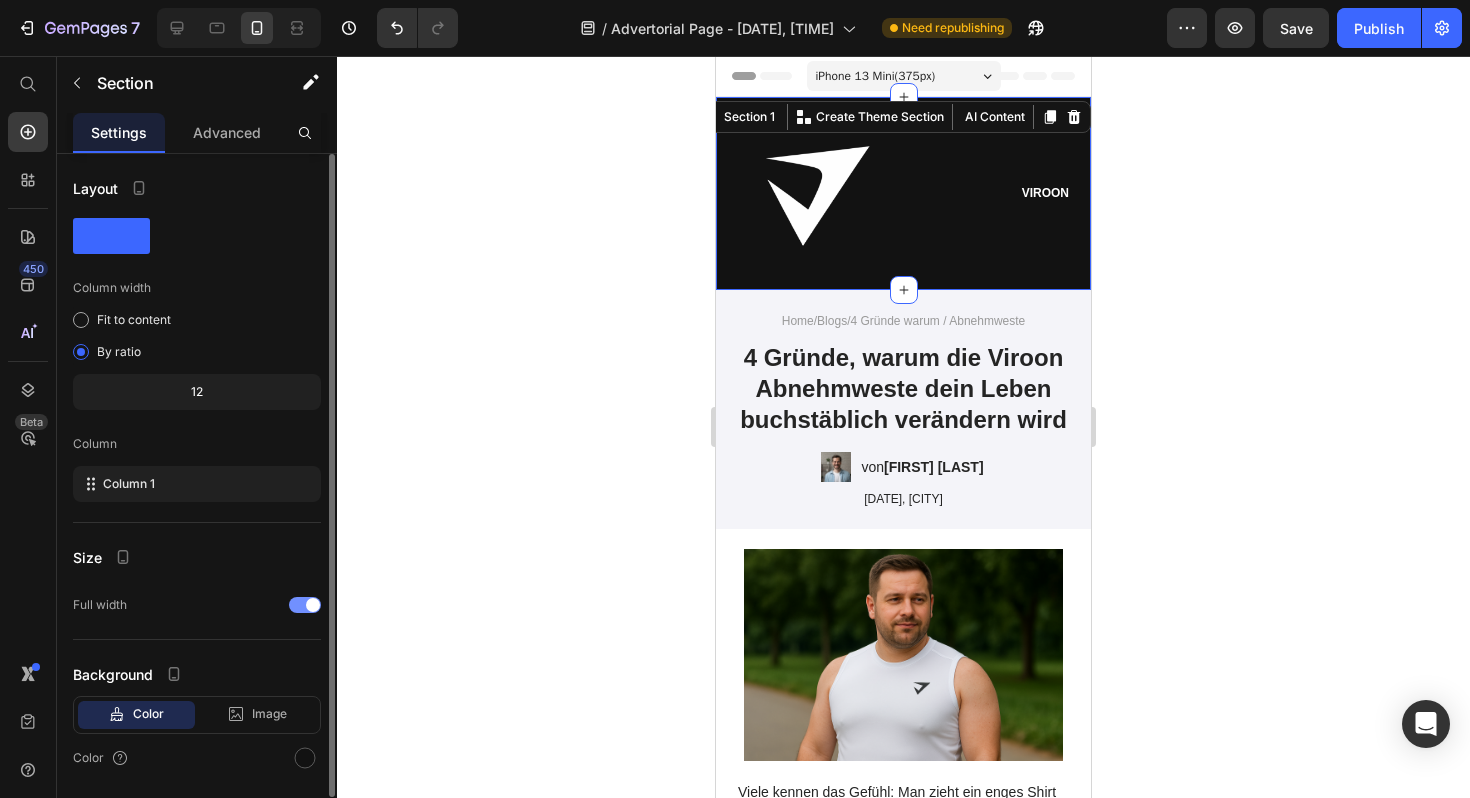 click on "Full width" at bounding box center [100, 605] 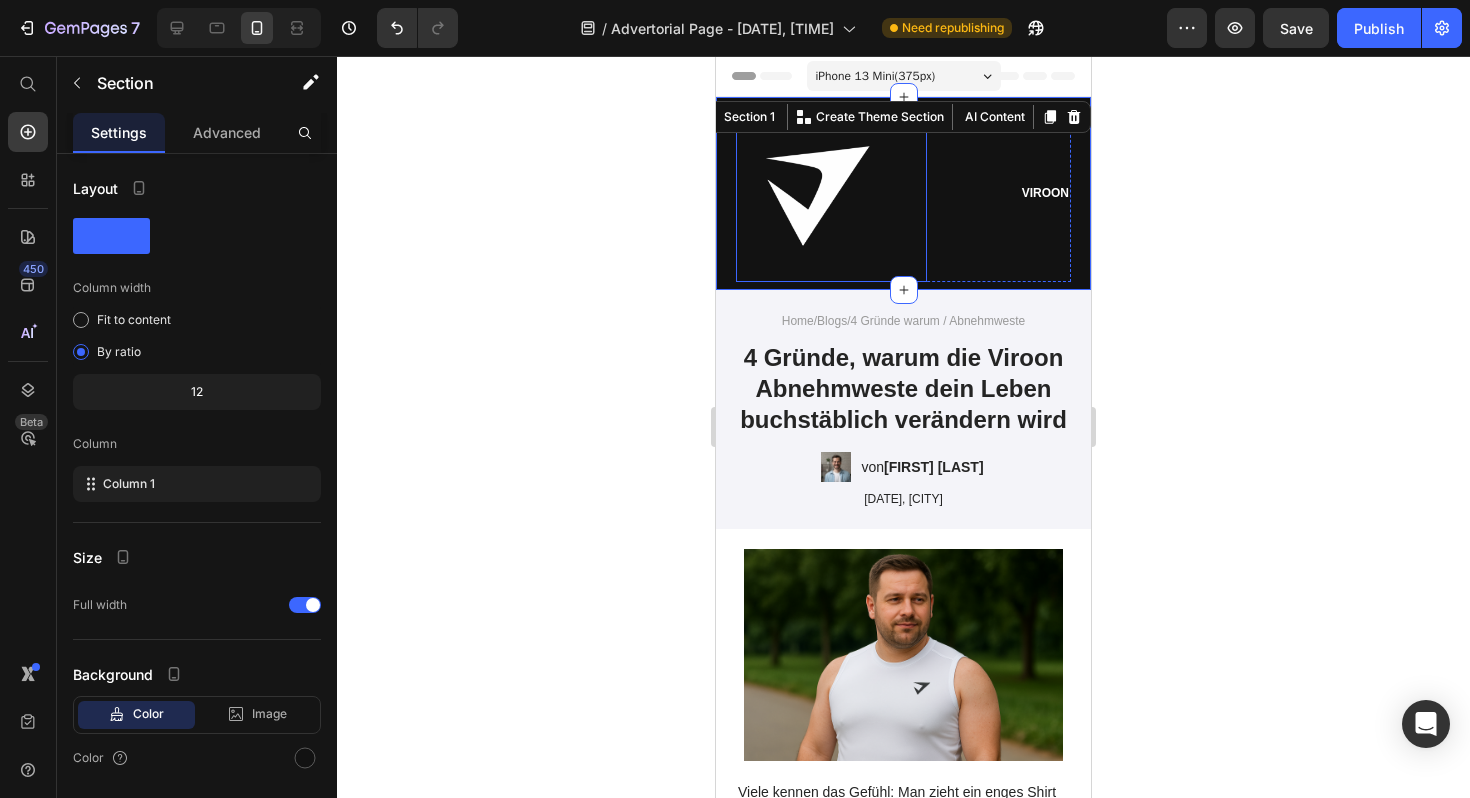 click at bounding box center (831, 193) 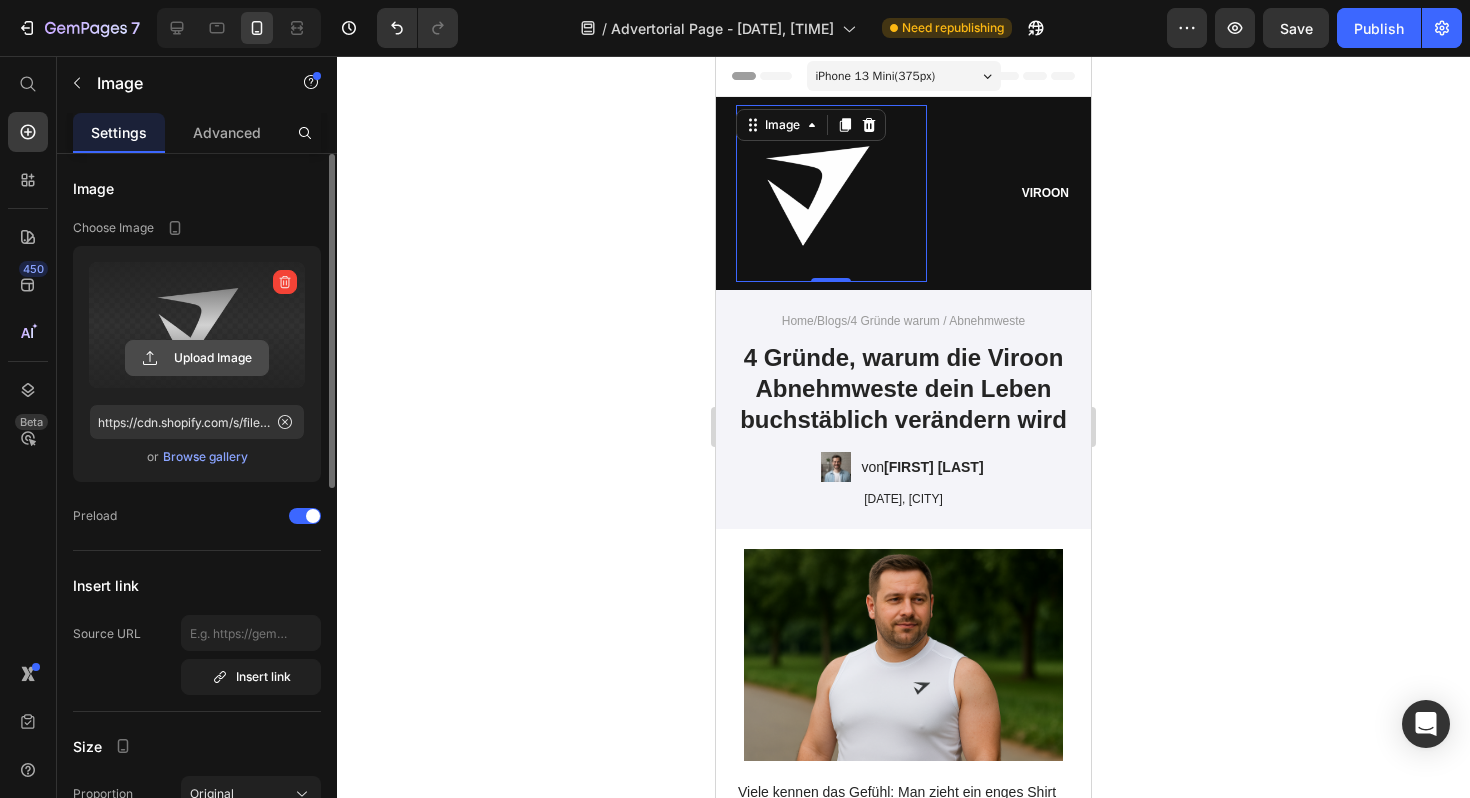 click 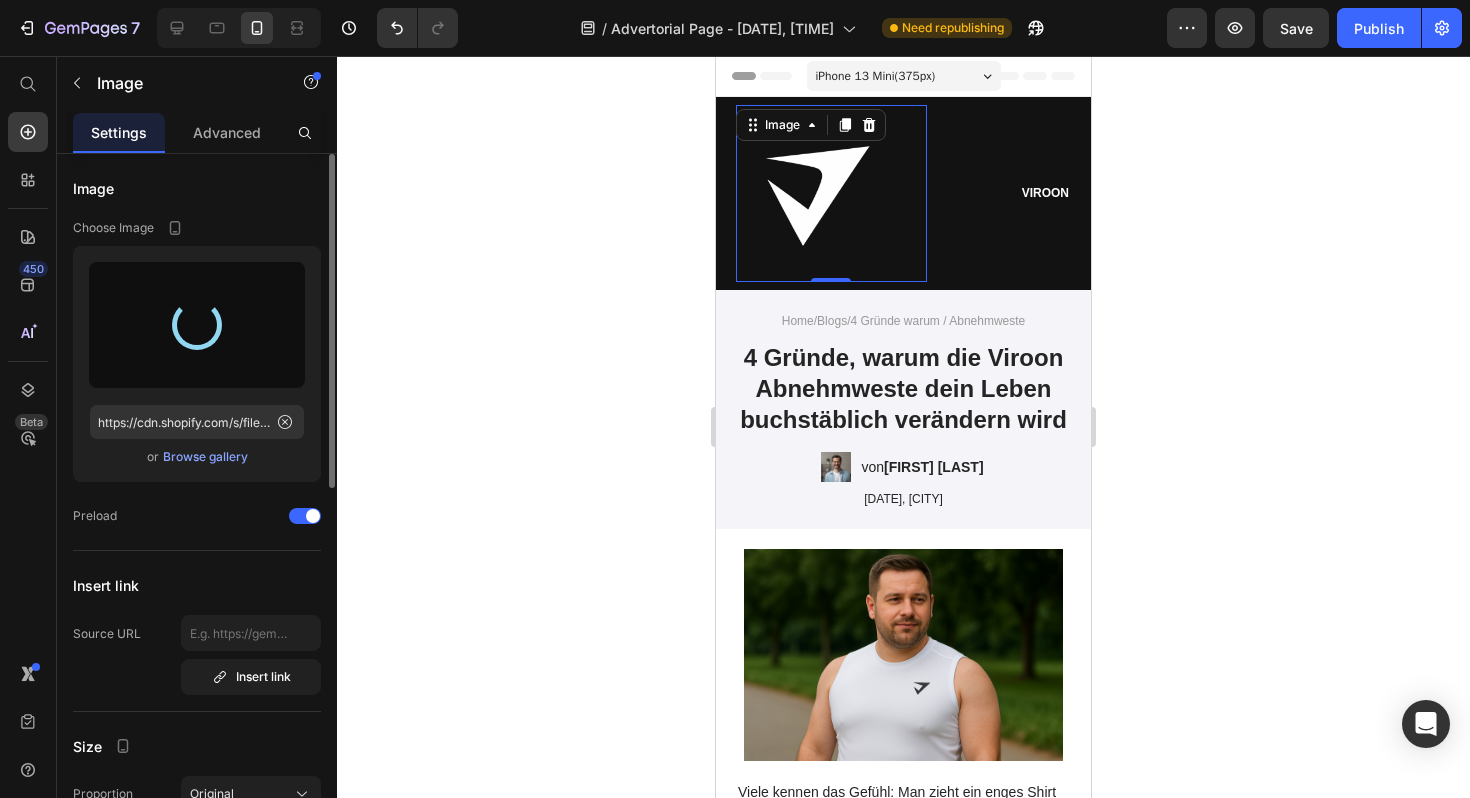 type on "https://cdn.shopify.com/s/files/1/0917/6347/4814/files/gempages_574794640553673840-654a4653-df7c-41f8-8ce6-9eaa529d9dd1.png" 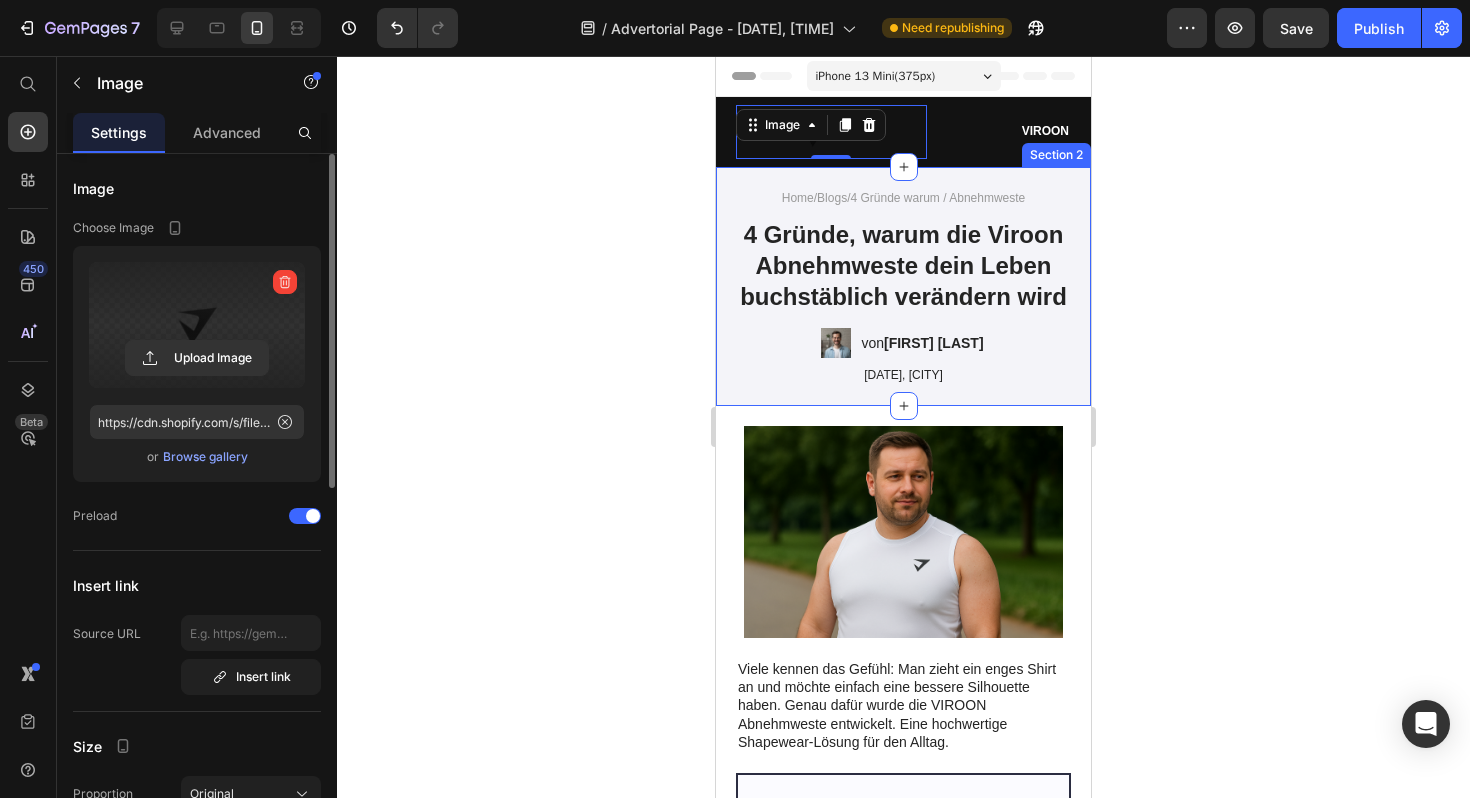 click 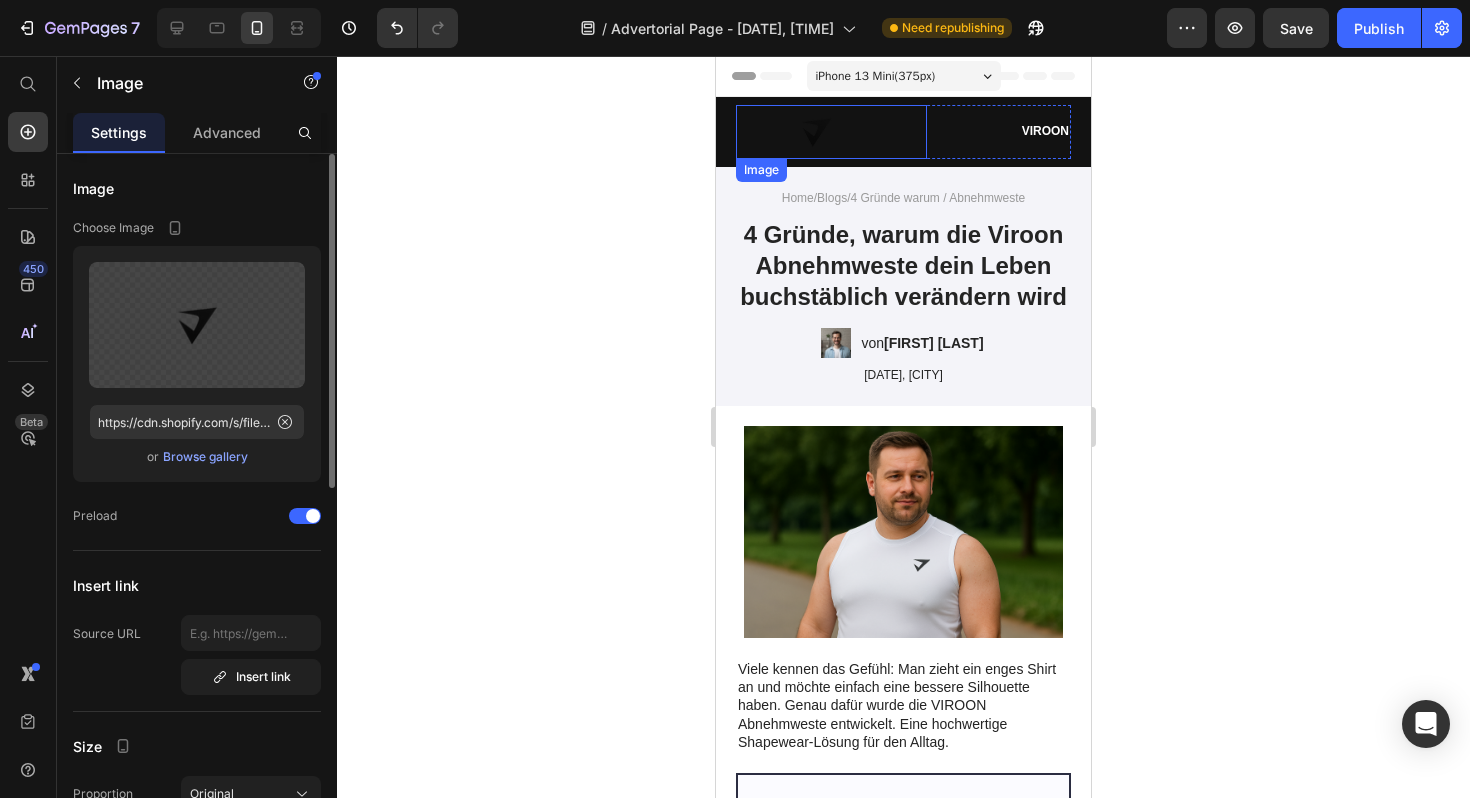 click at bounding box center (831, 132) 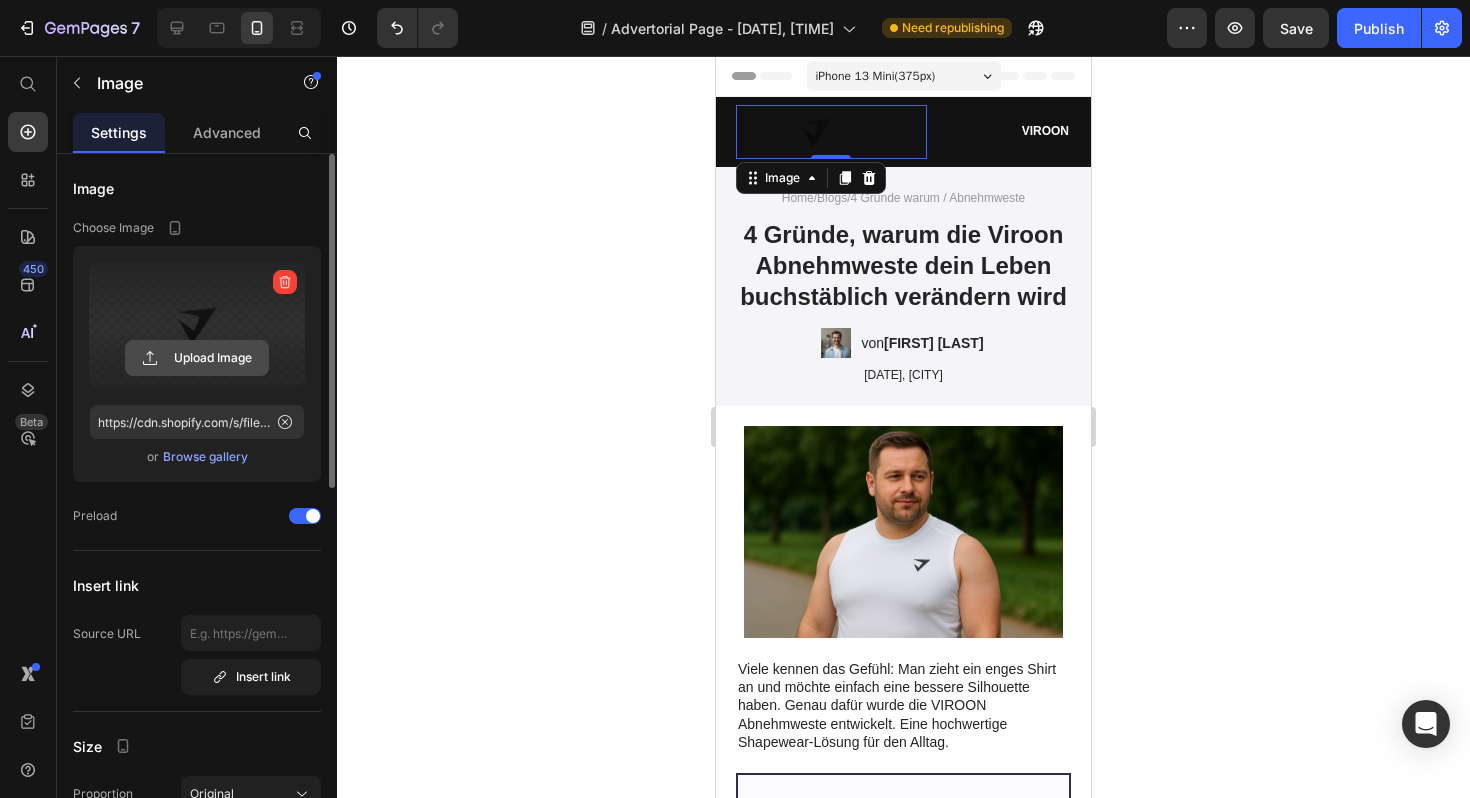 click 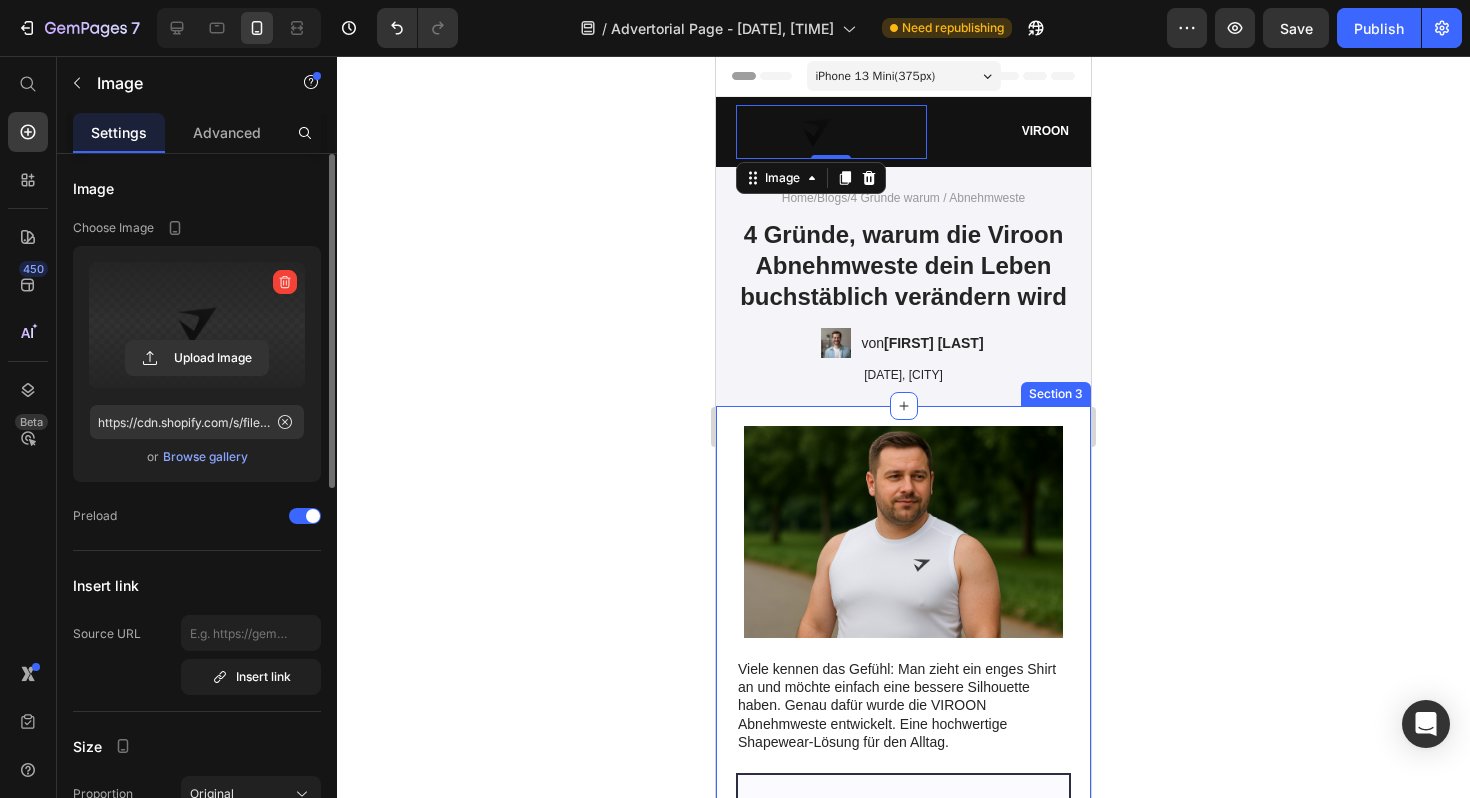 click at bounding box center [197, 325] 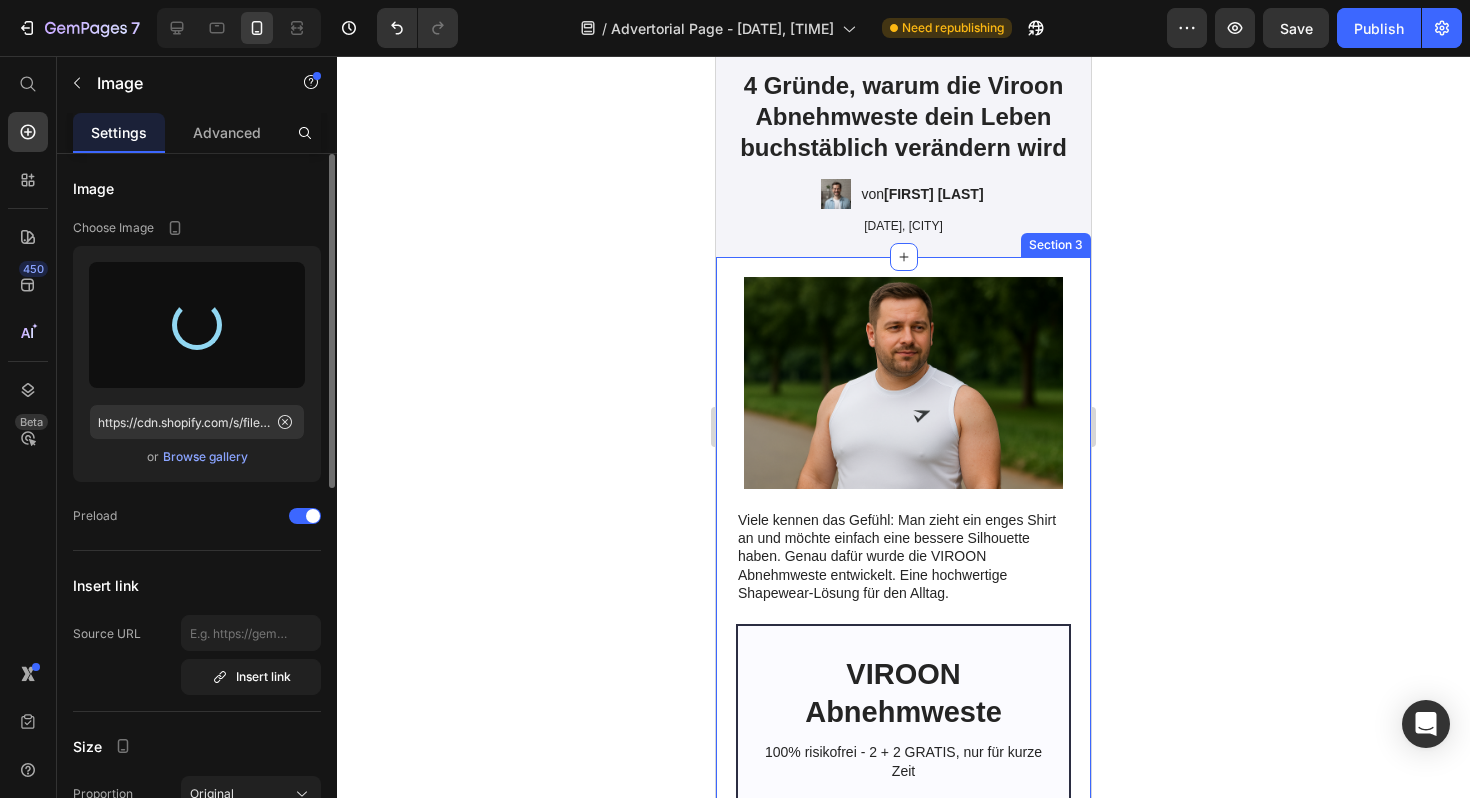 type on "https://cdn.shopify.com/s/files/1/0917/6347/4814/files/gempages_574794640553673840-928789c5-8bb9-4001-905b-07fbb7cba3c7.png" 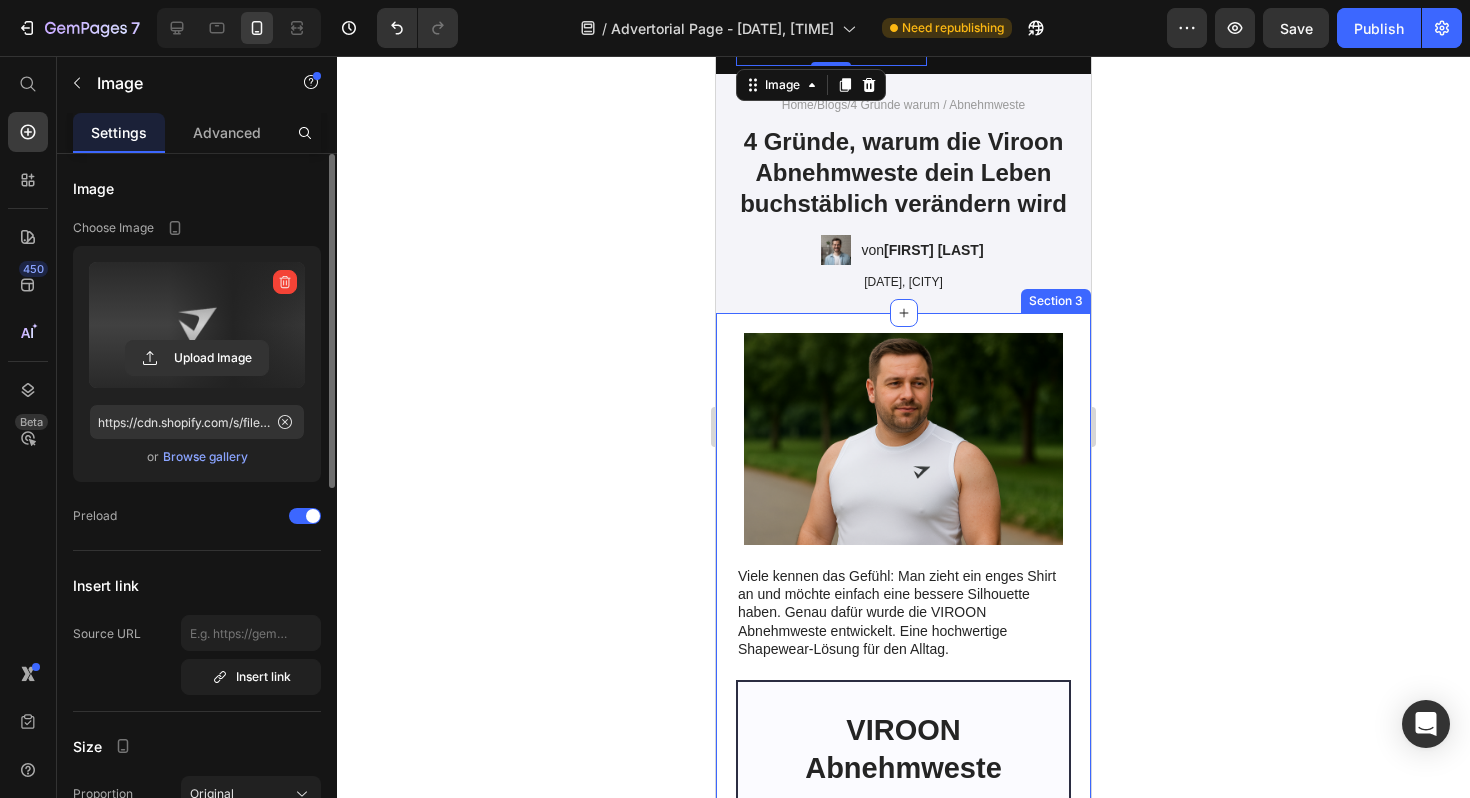 scroll, scrollTop: 0, scrollLeft: 0, axis: both 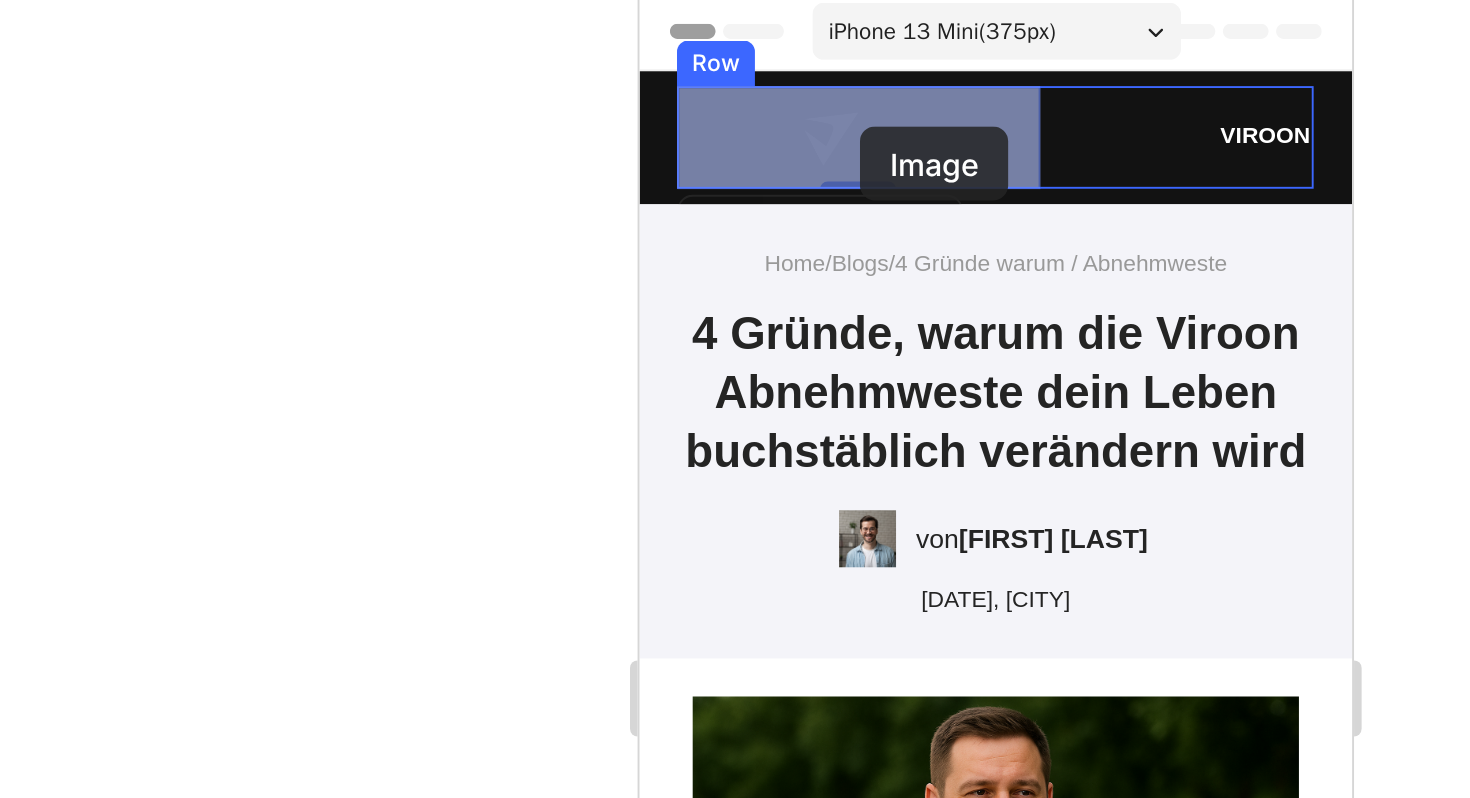drag, startPoint x: 773, startPoint y: 64, endPoint x: 756, endPoint y: 65, distance: 17.029387 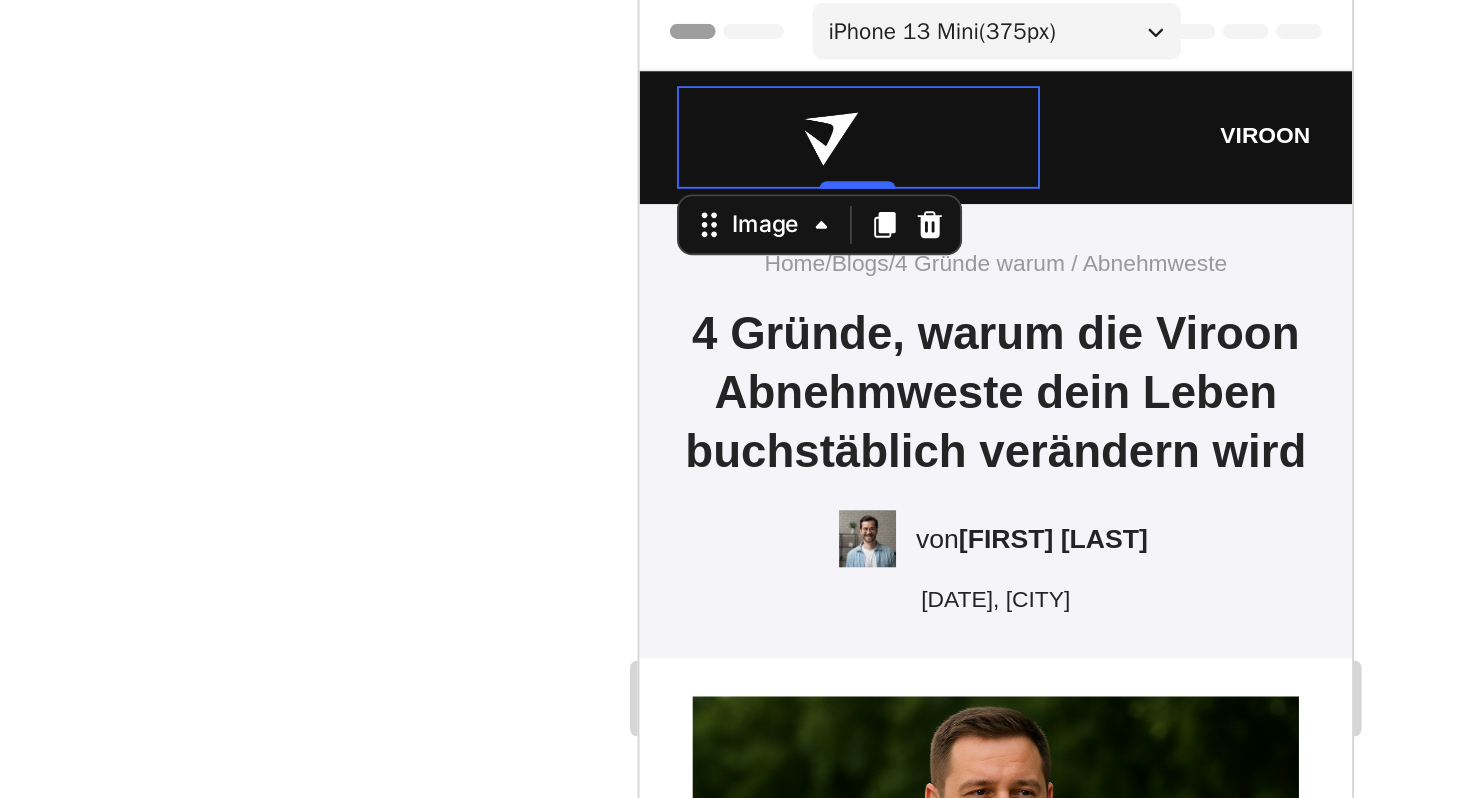 click at bounding box center (754, 70) 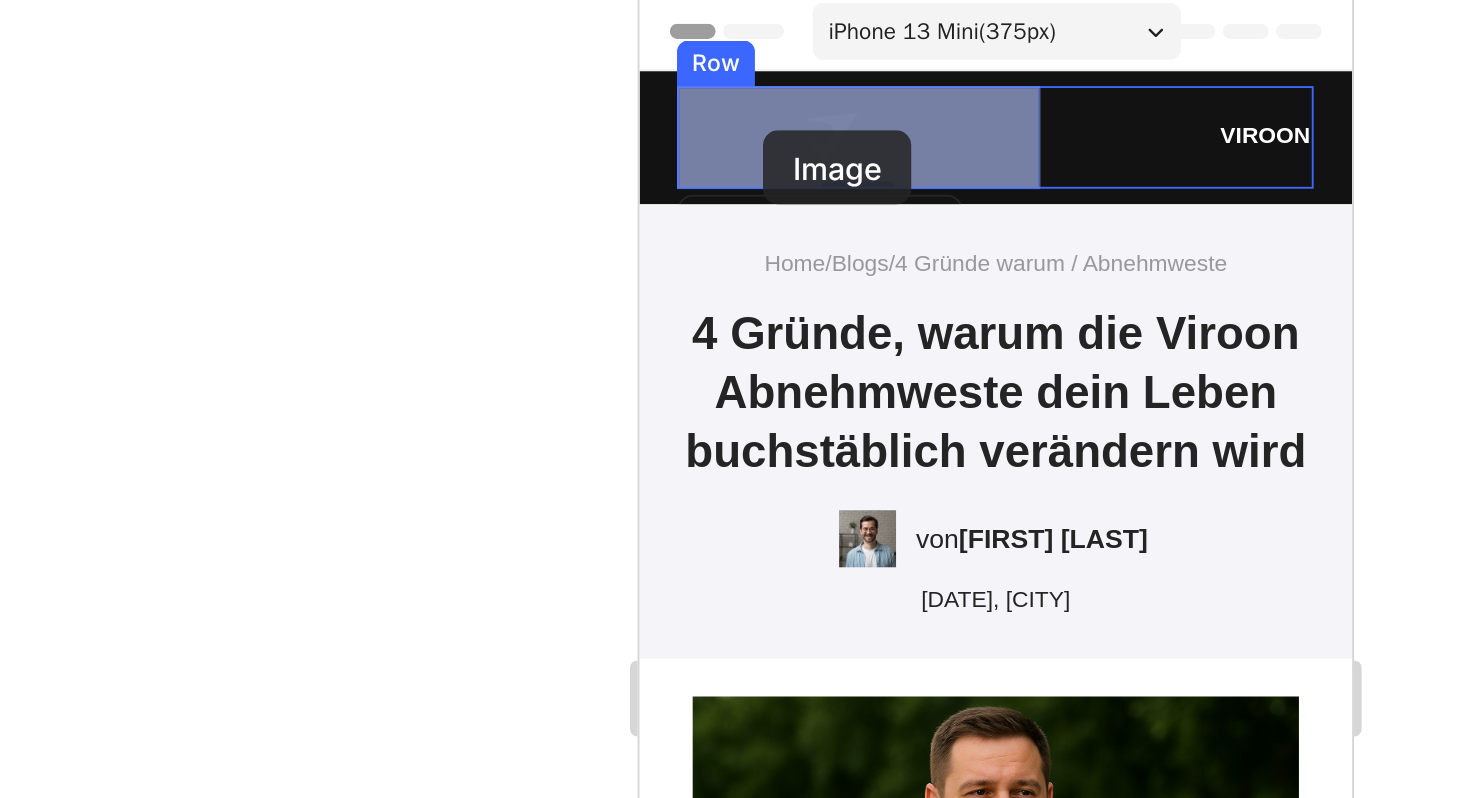 drag, startPoint x: 746, startPoint y: 66, endPoint x: 699, endPoint y: 66, distance: 47 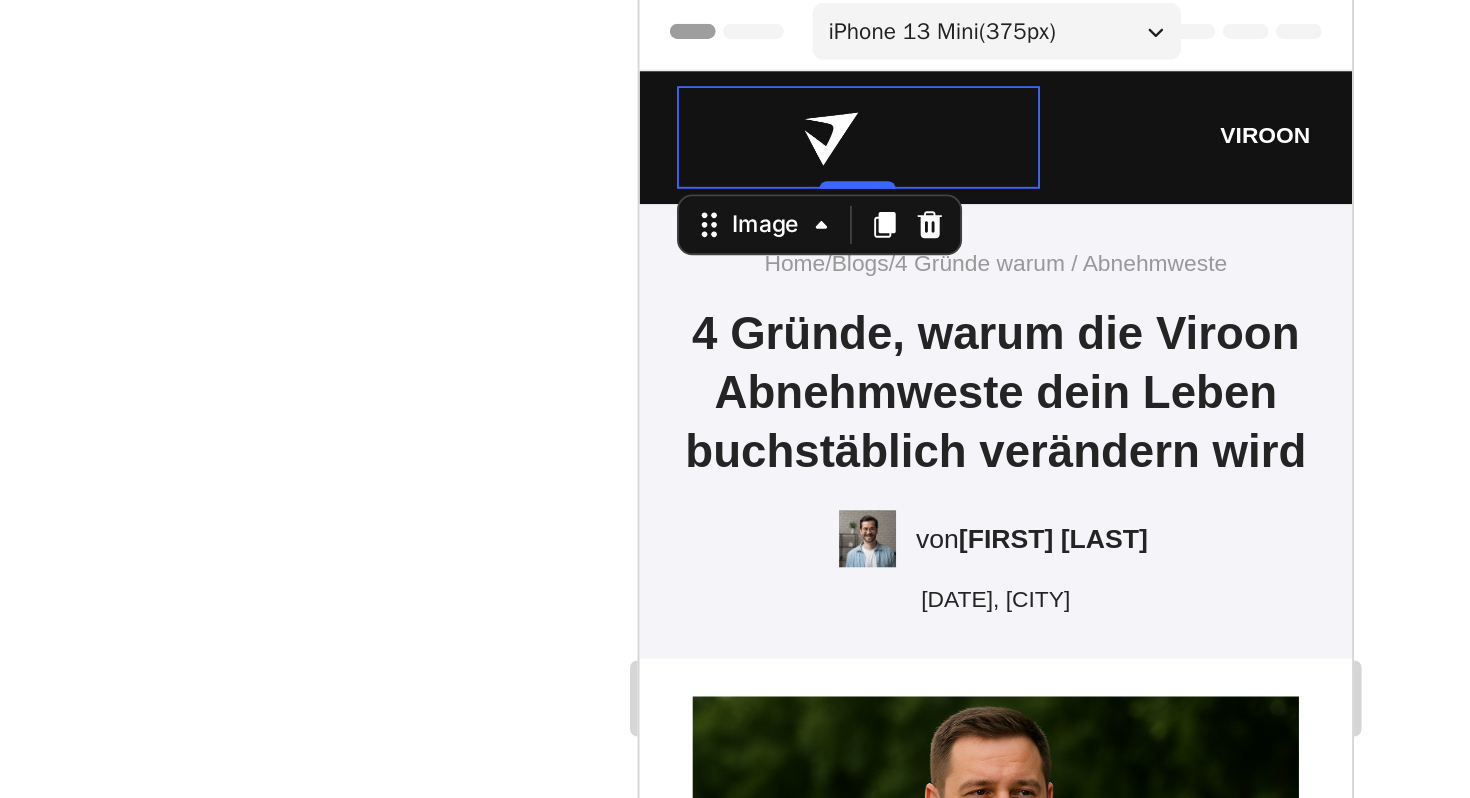 click 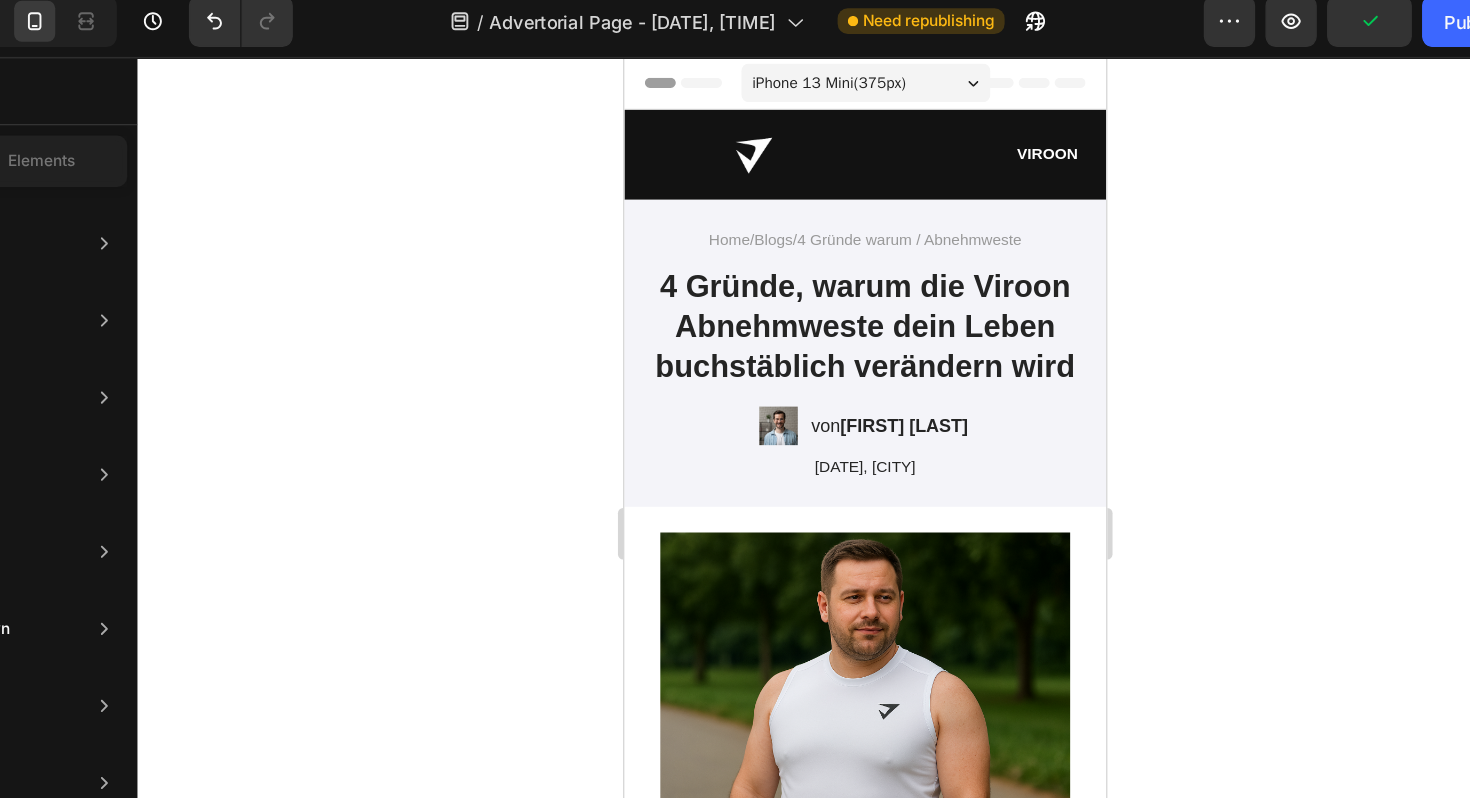 scroll, scrollTop: 0, scrollLeft: 0, axis: both 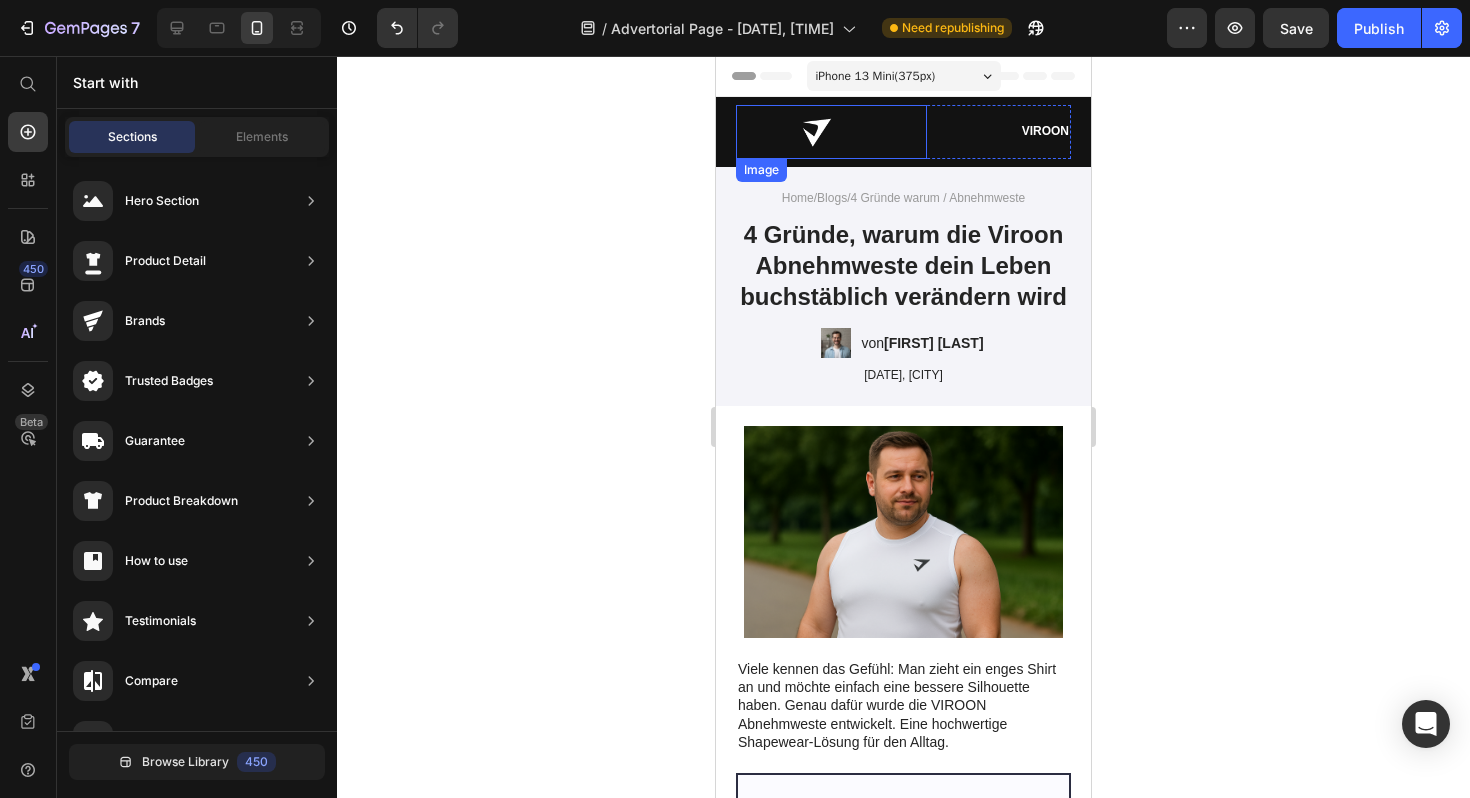 click at bounding box center (831, 132) 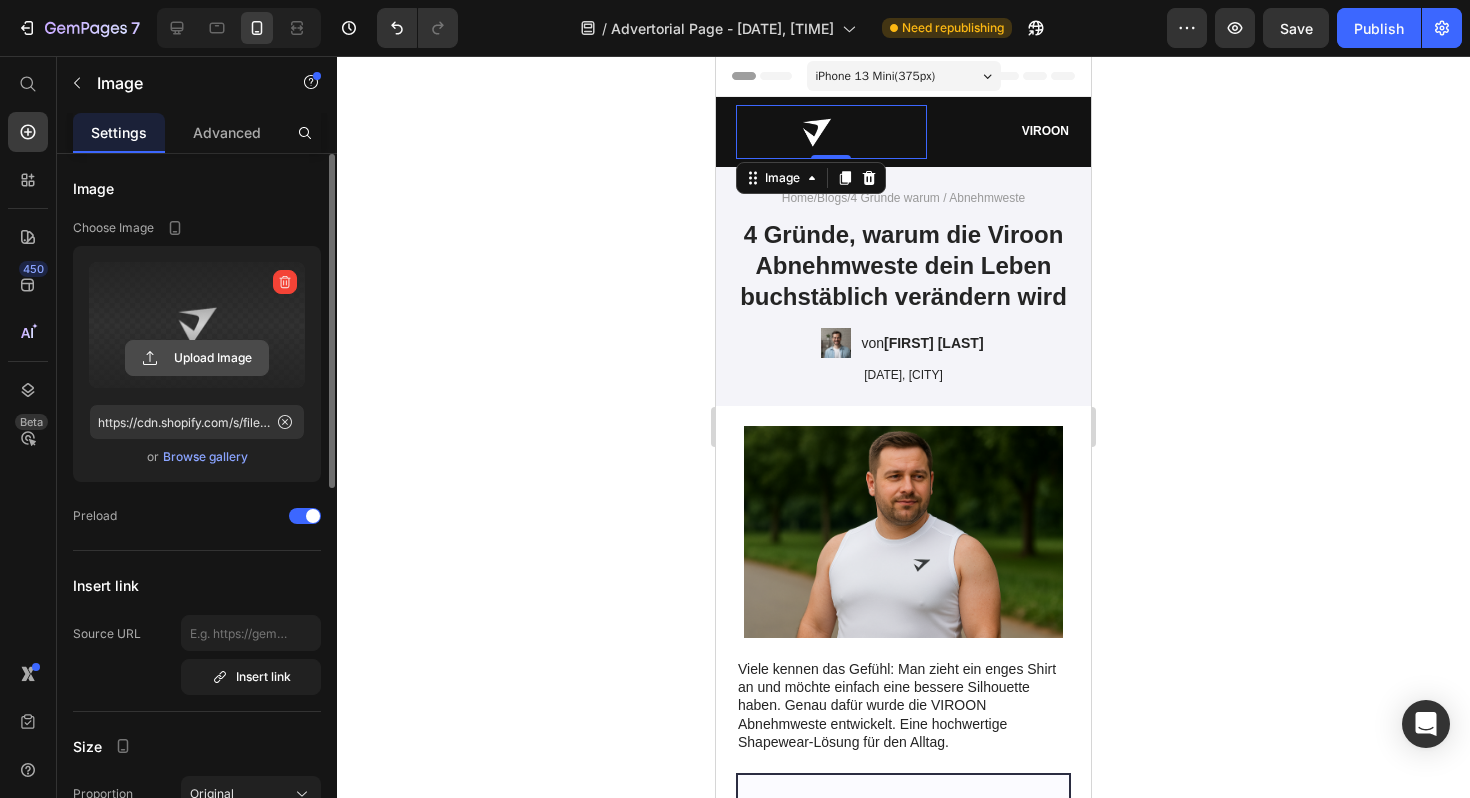 click 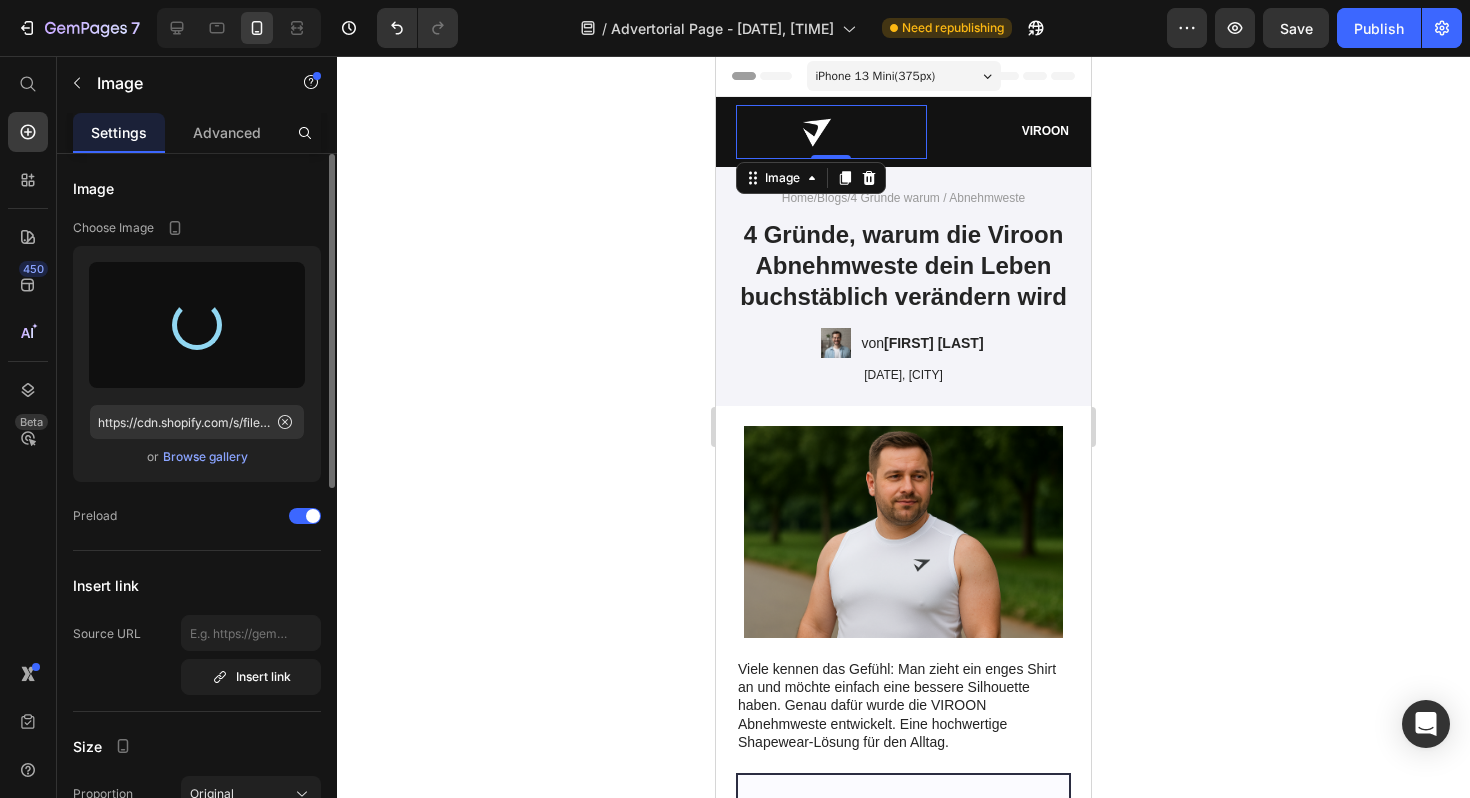 type on "https://cdn.shopify.com/s/files/1/0917/6347/4814/files/gempages_574794640553673840-eac9ac9b-de42-4adb-a08e-dc81e3d56777.png" 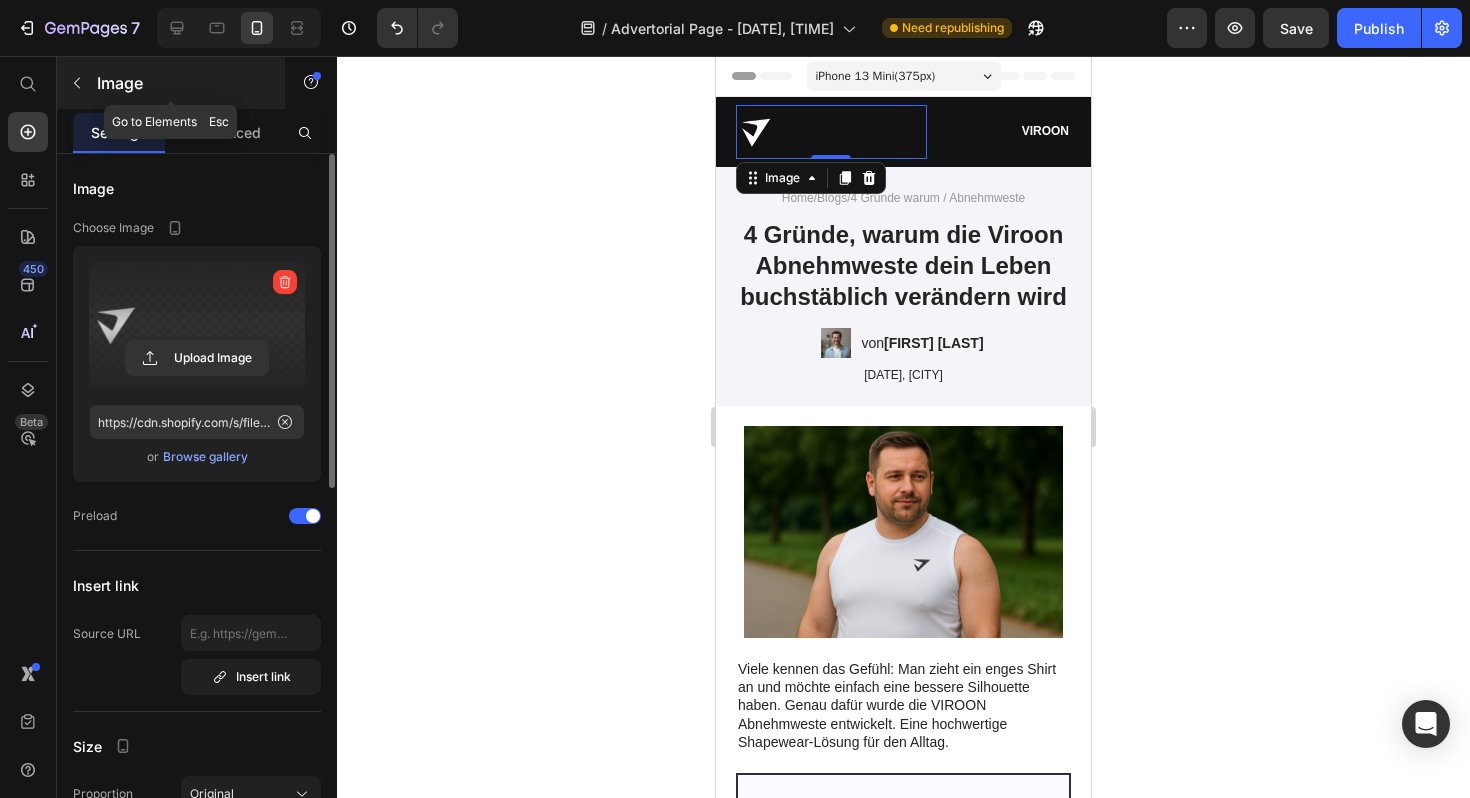 click at bounding box center (77, 83) 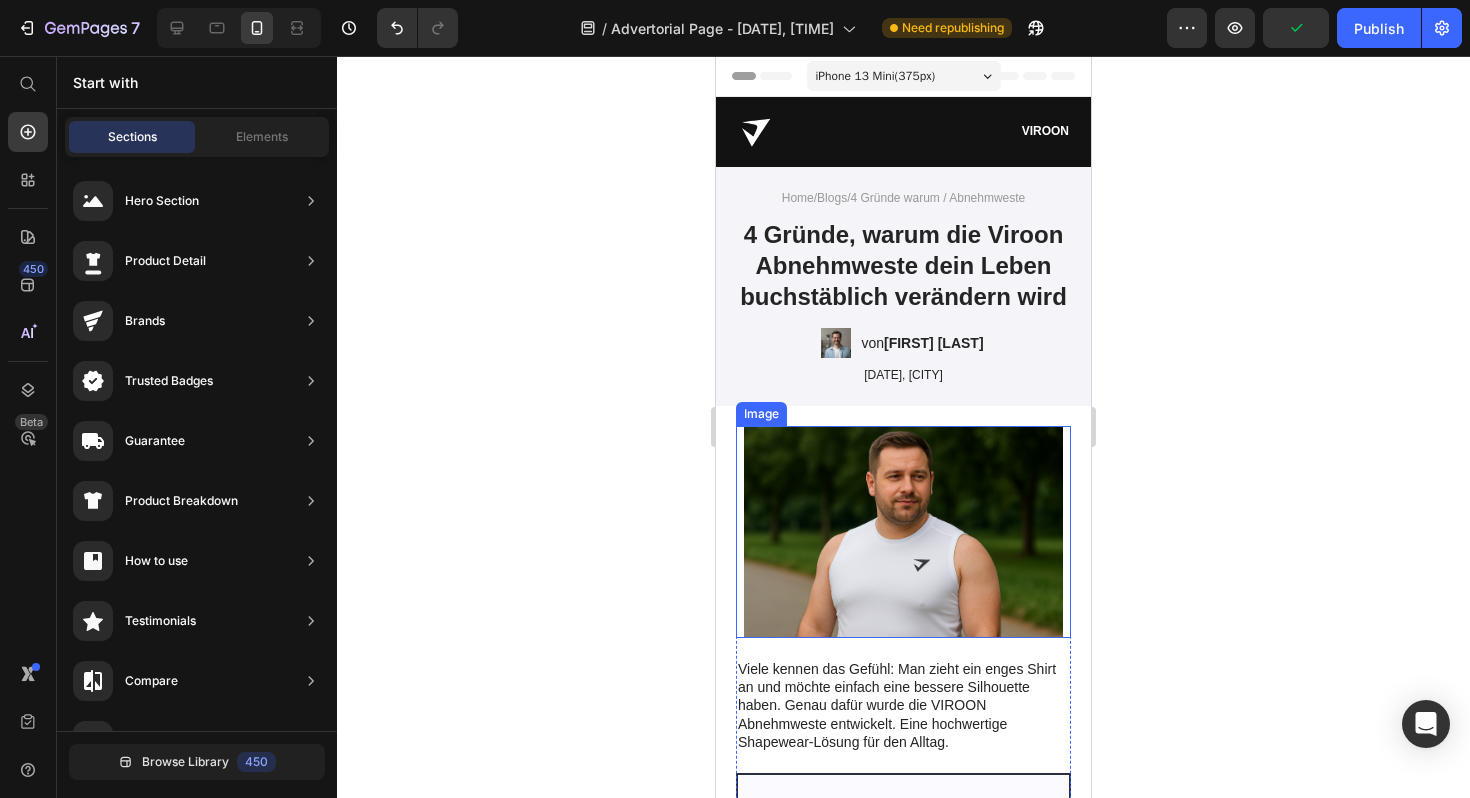 scroll, scrollTop: 89, scrollLeft: 0, axis: vertical 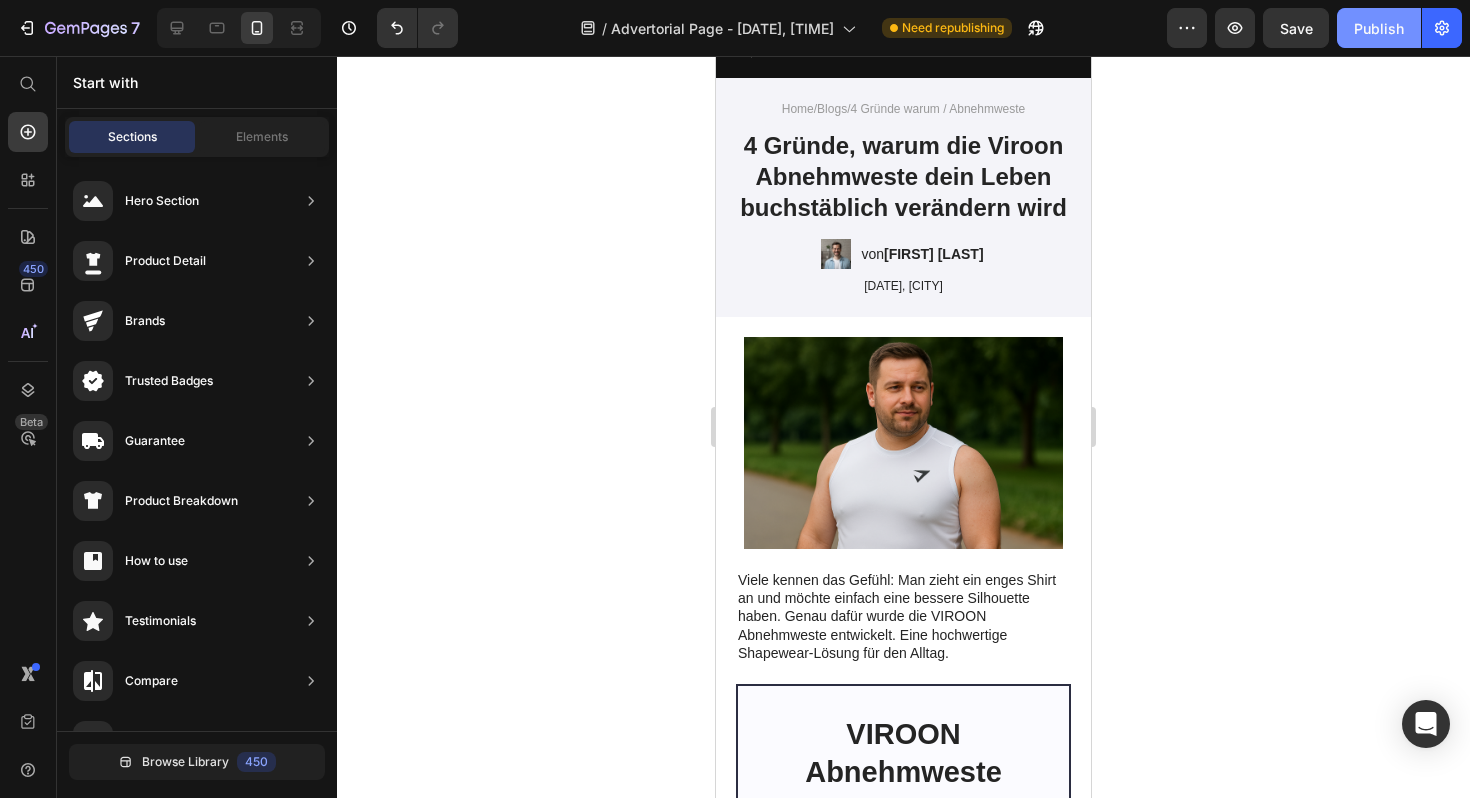 click on "Publish" at bounding box center (1379, 28) 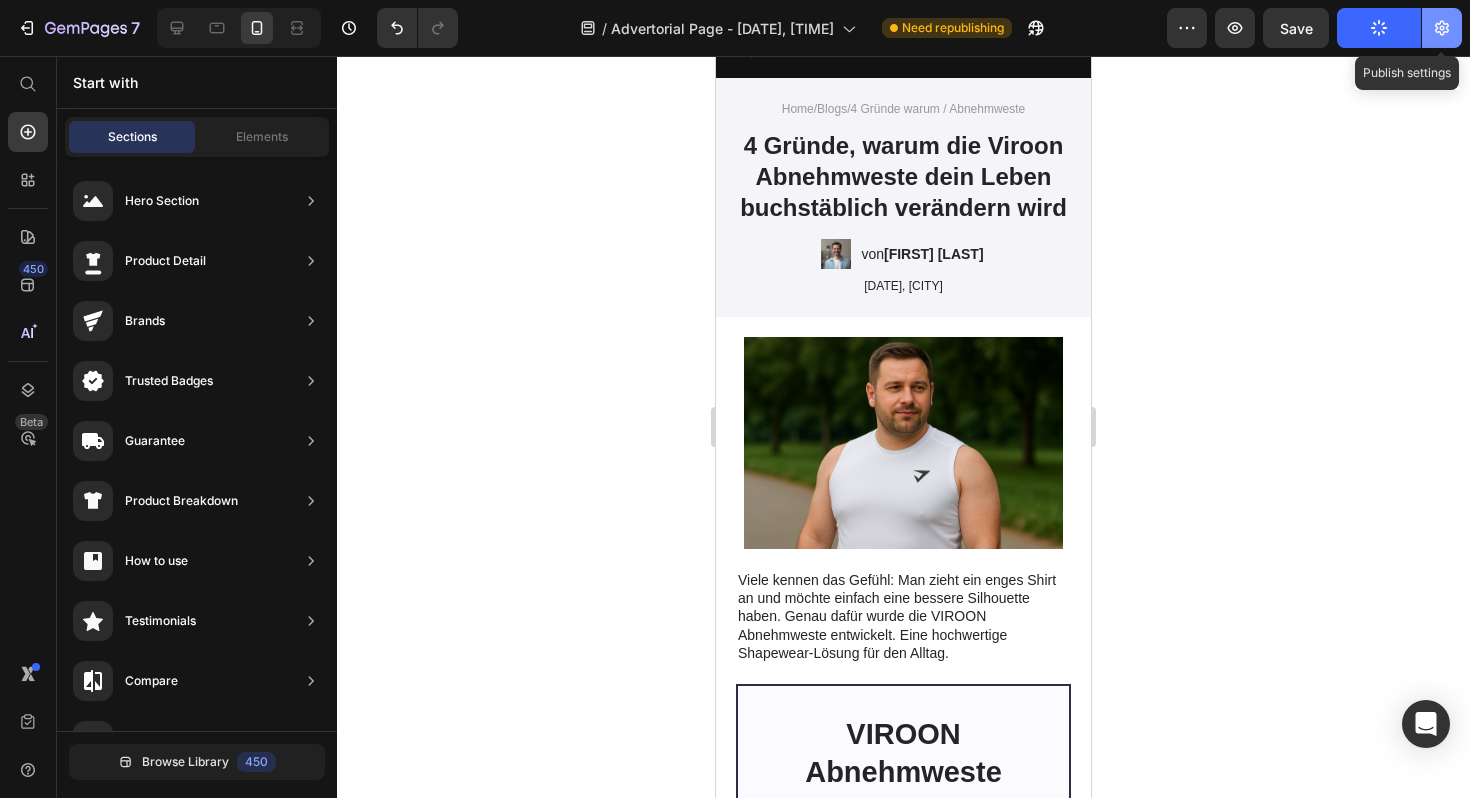 click 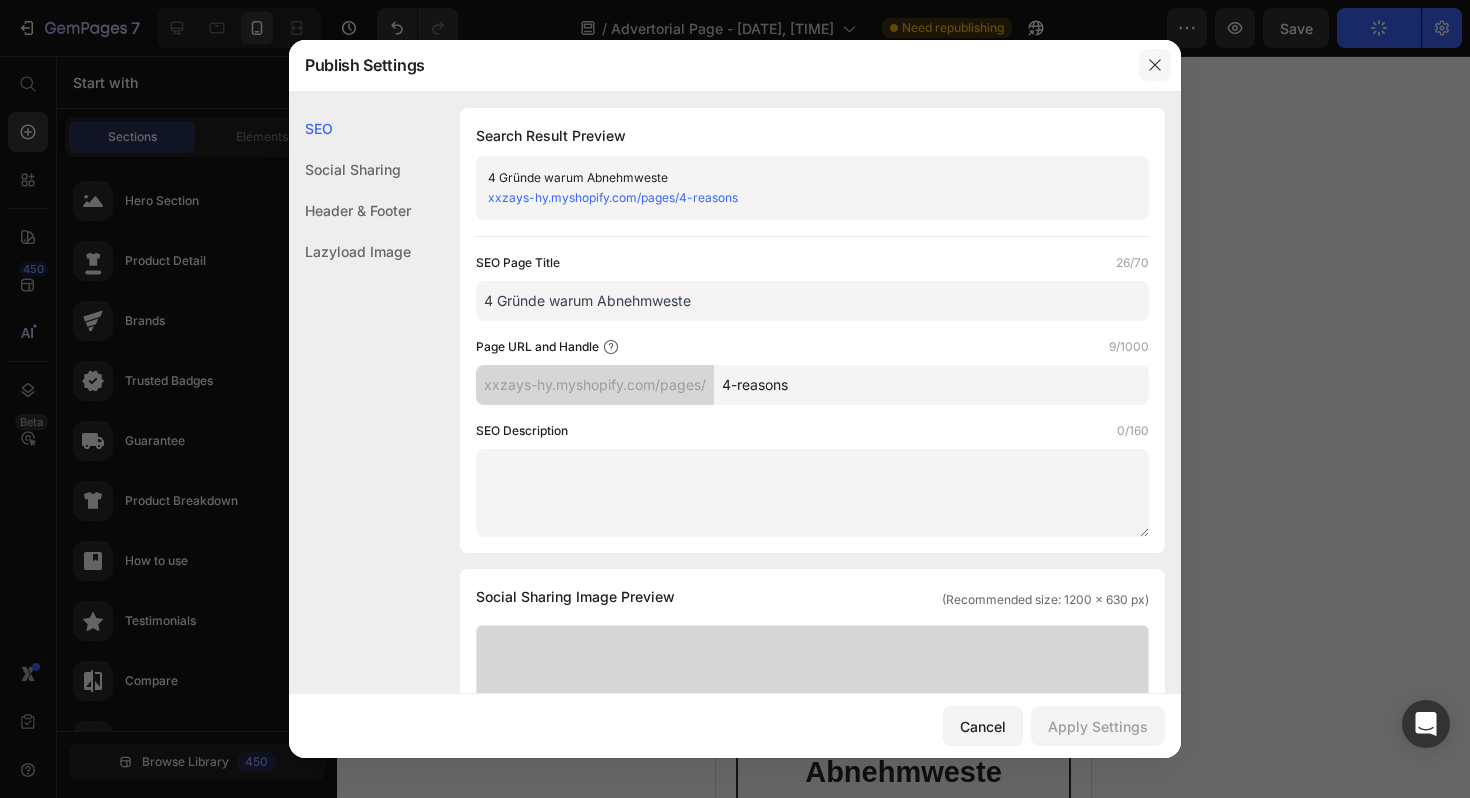 click 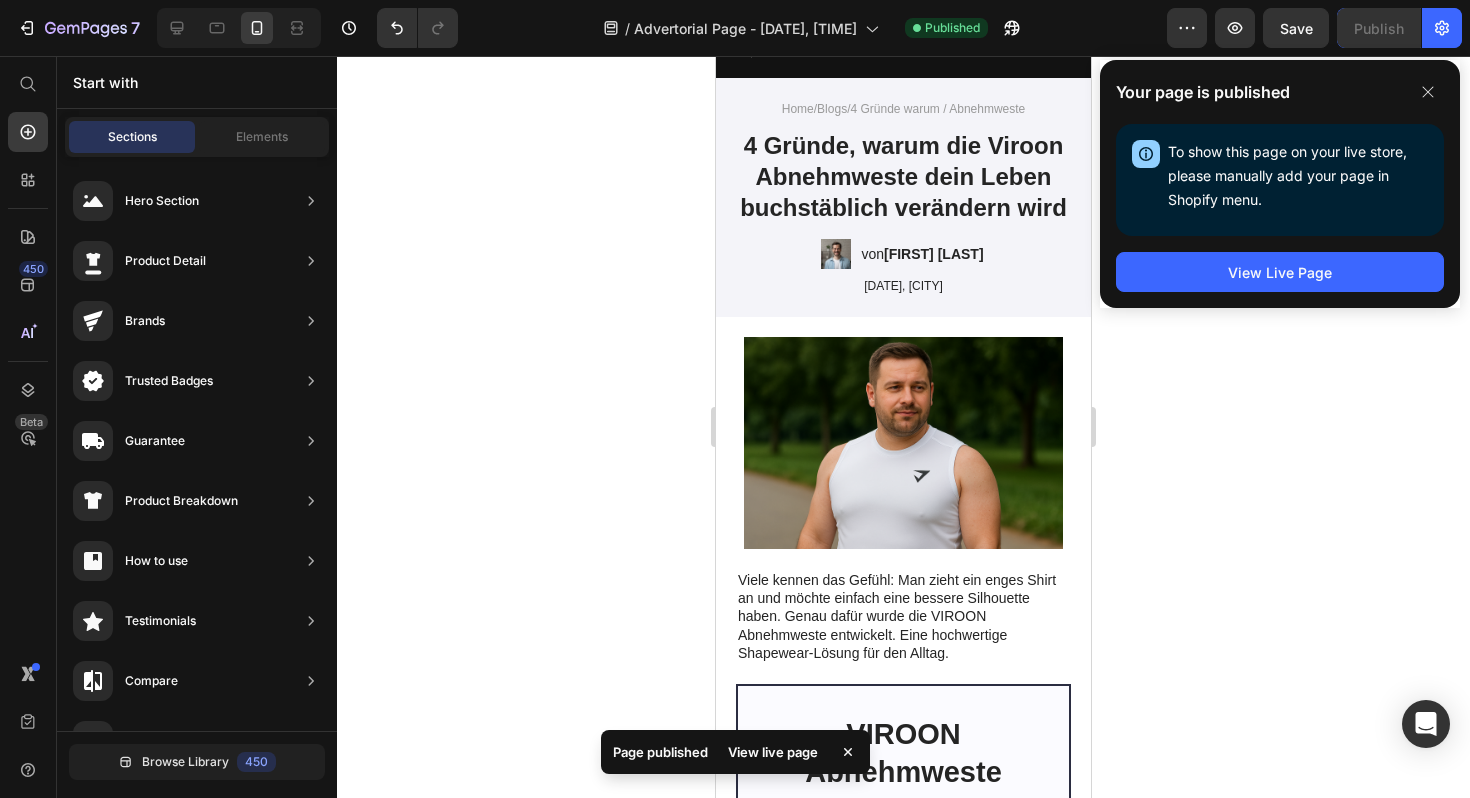 click on "Your page is published To show this page on your live store, please manually add your page in Shopify menu. Open Shopify Menu View Live Page" 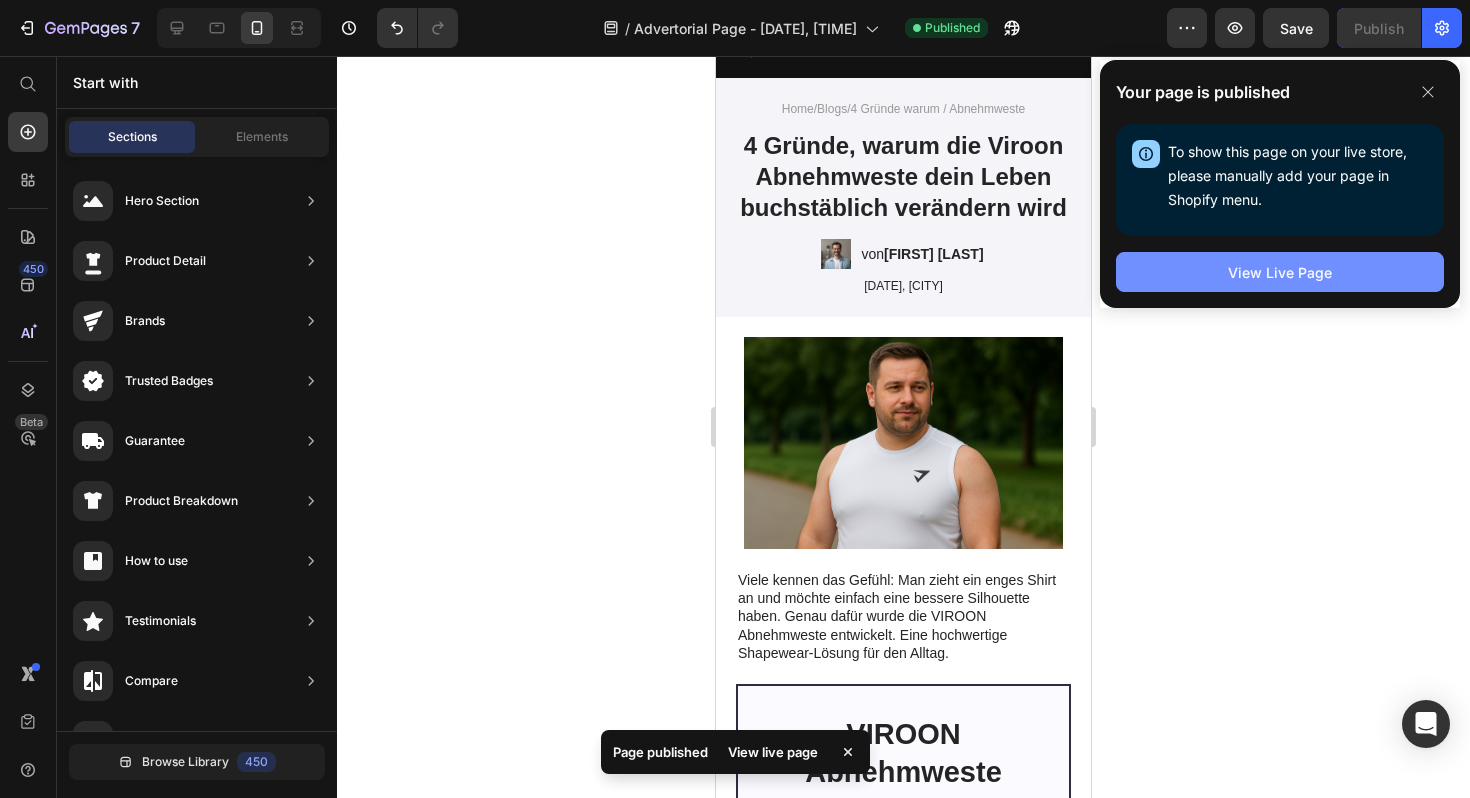 click on "View Live Page" at bounding box center (1280, 272) 